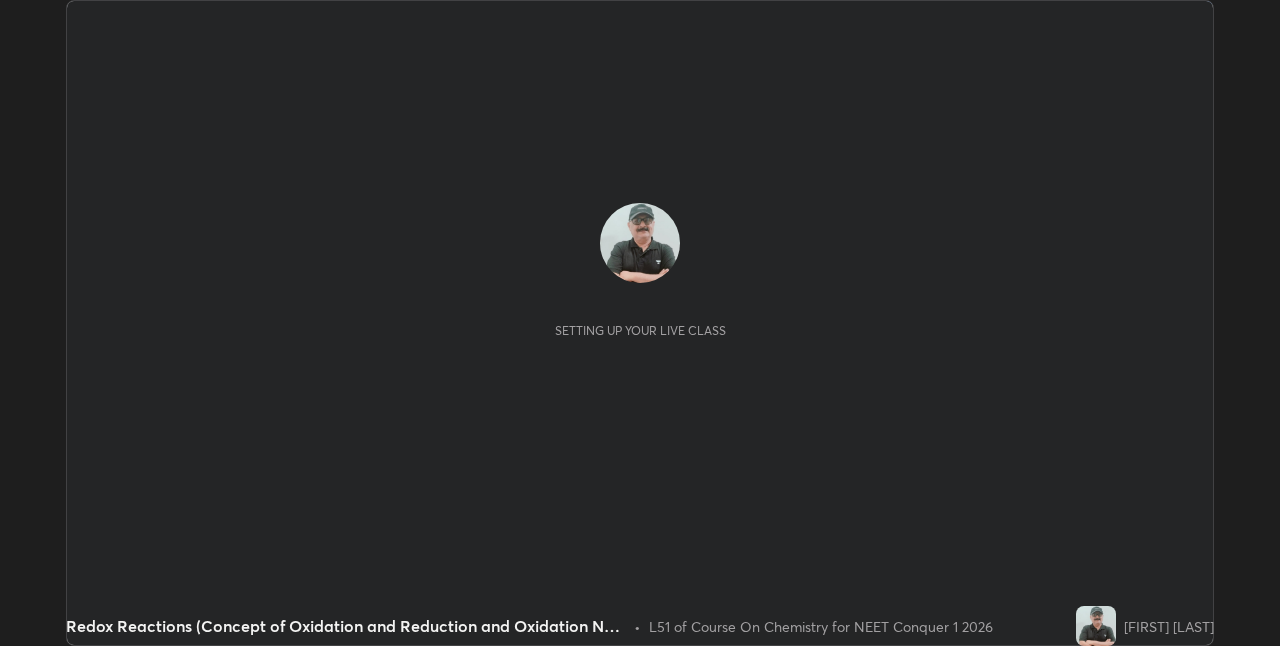 scroll, scrollTop: 0, scrollLeft: 0, axis: both 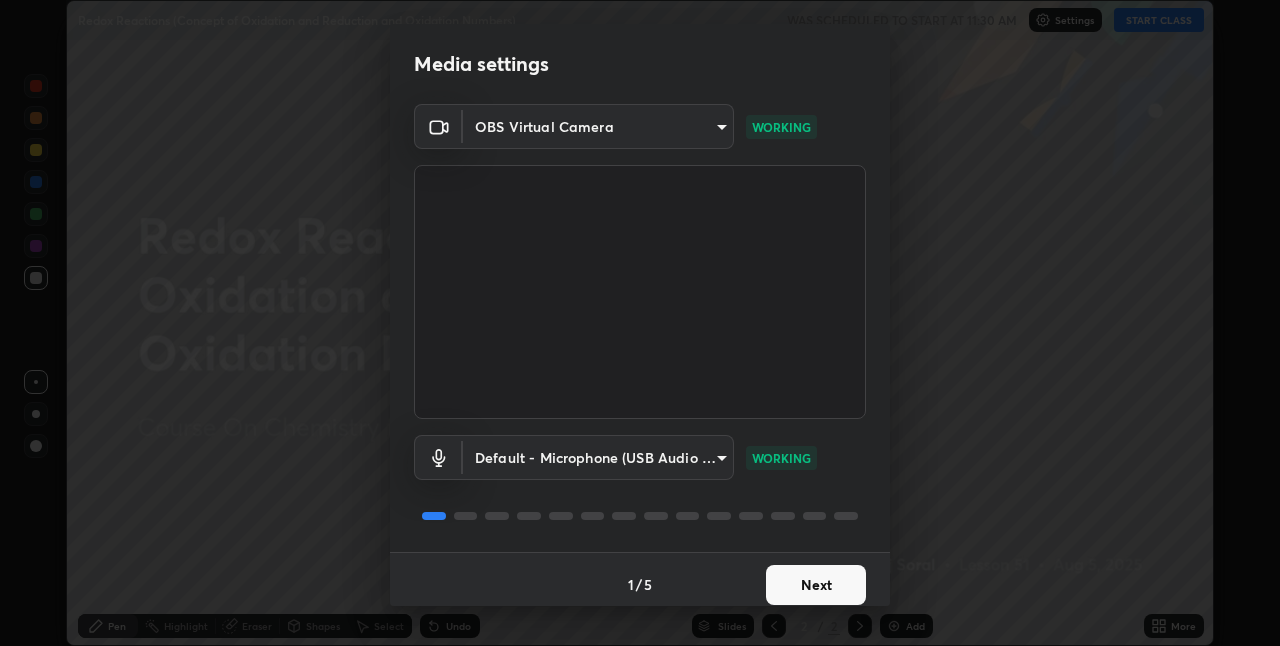 click on "Next" at bounding box center (816, 585) 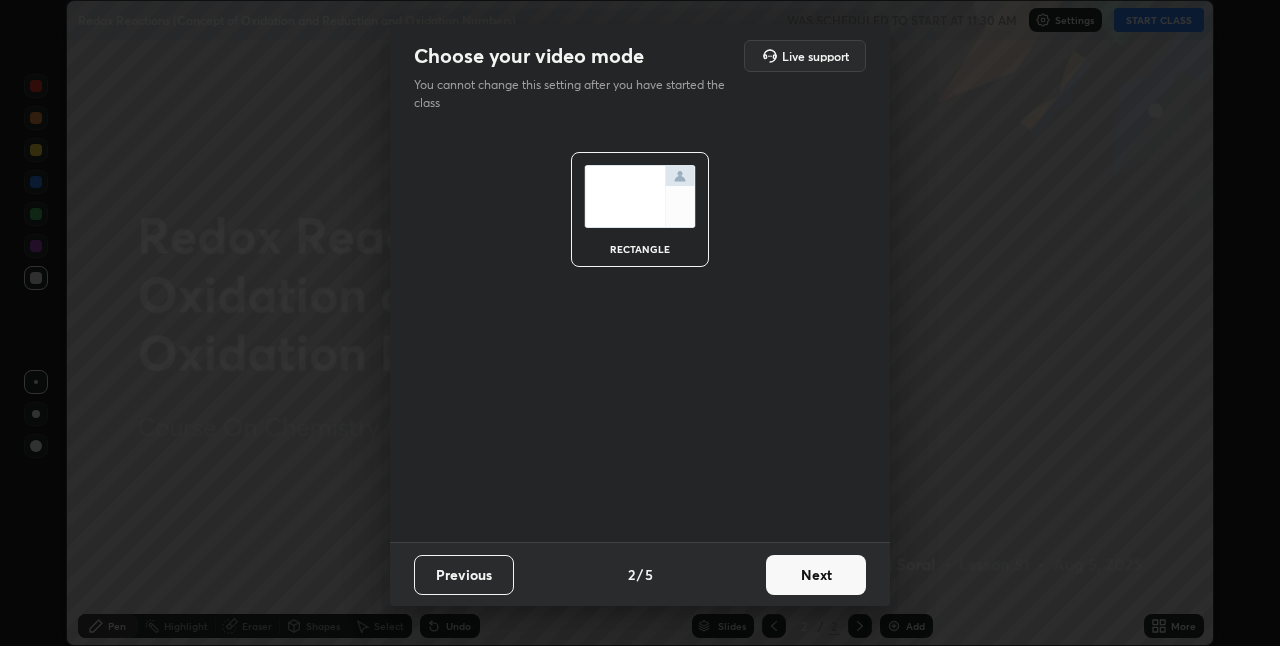 click on "Next" at bounding box center [816, 575] 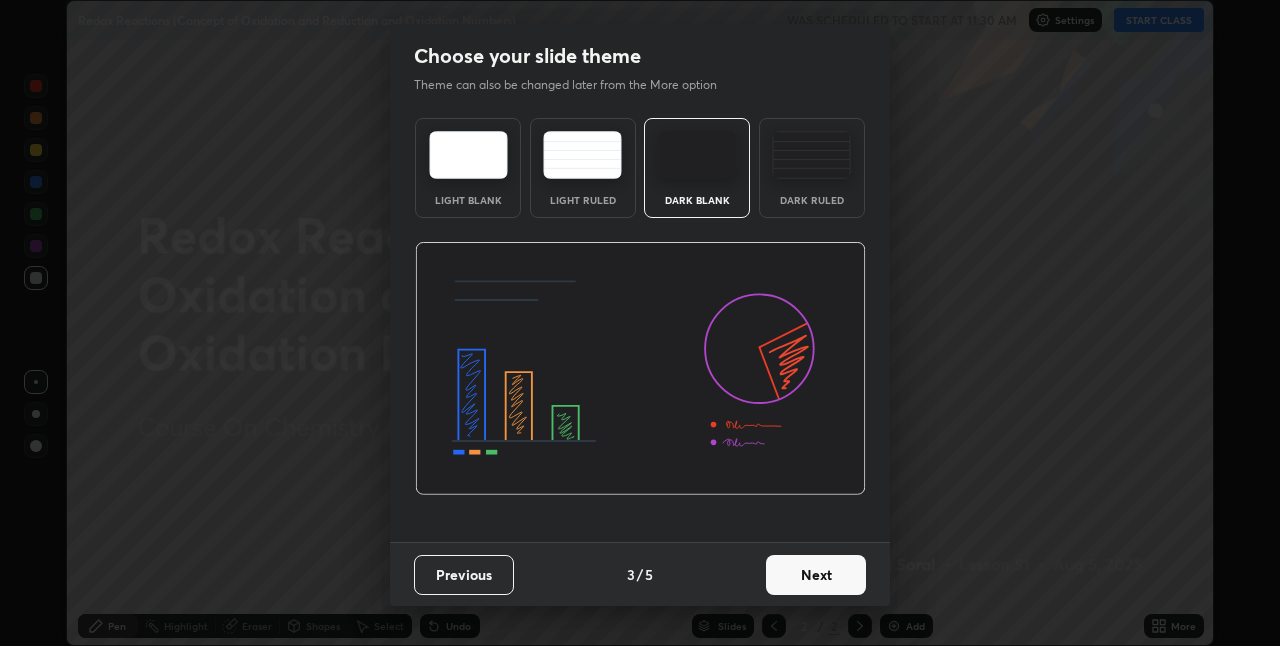 click on "Next" at bounding box center [816, 575] 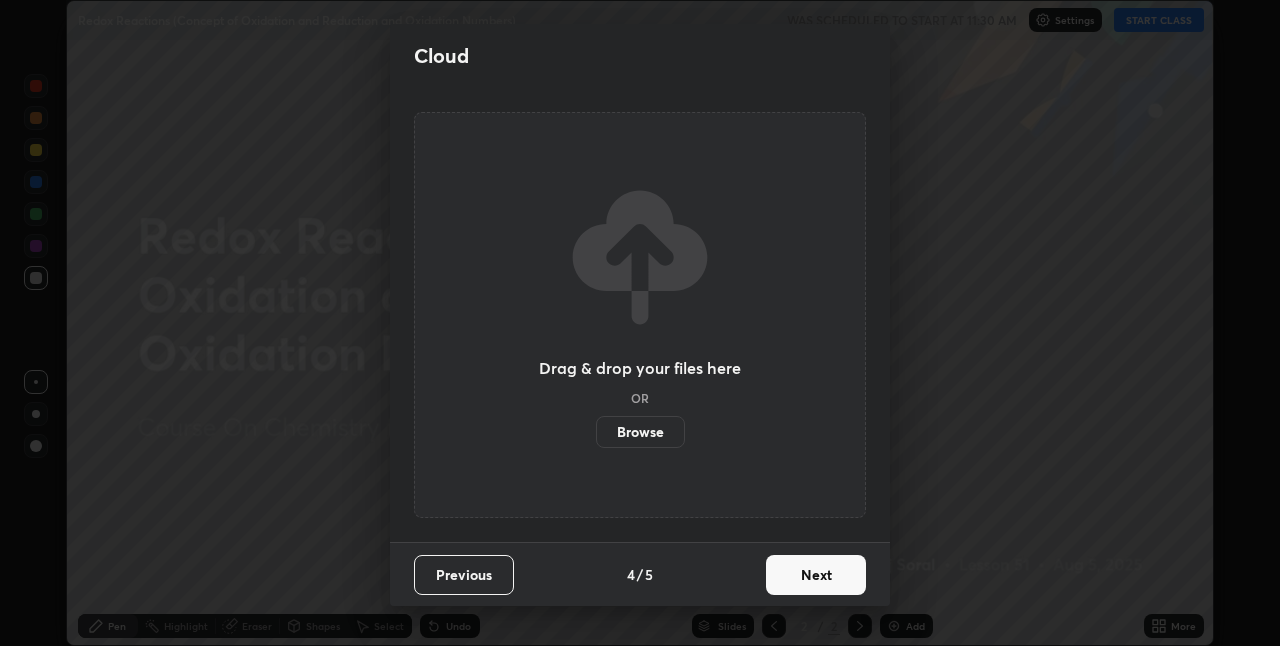 click on "Next" at bounding box center (816, 575) 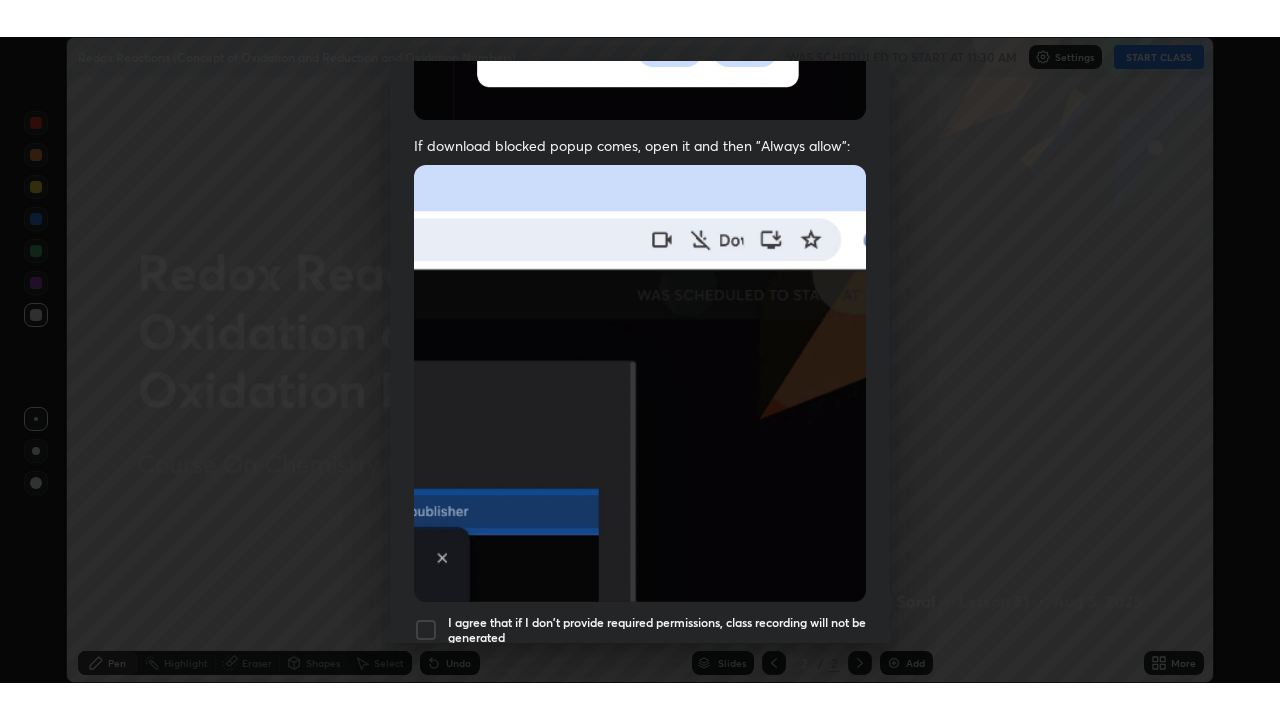 scroll, scrollTop: 418, scrollLeft: 0, axis: vertical 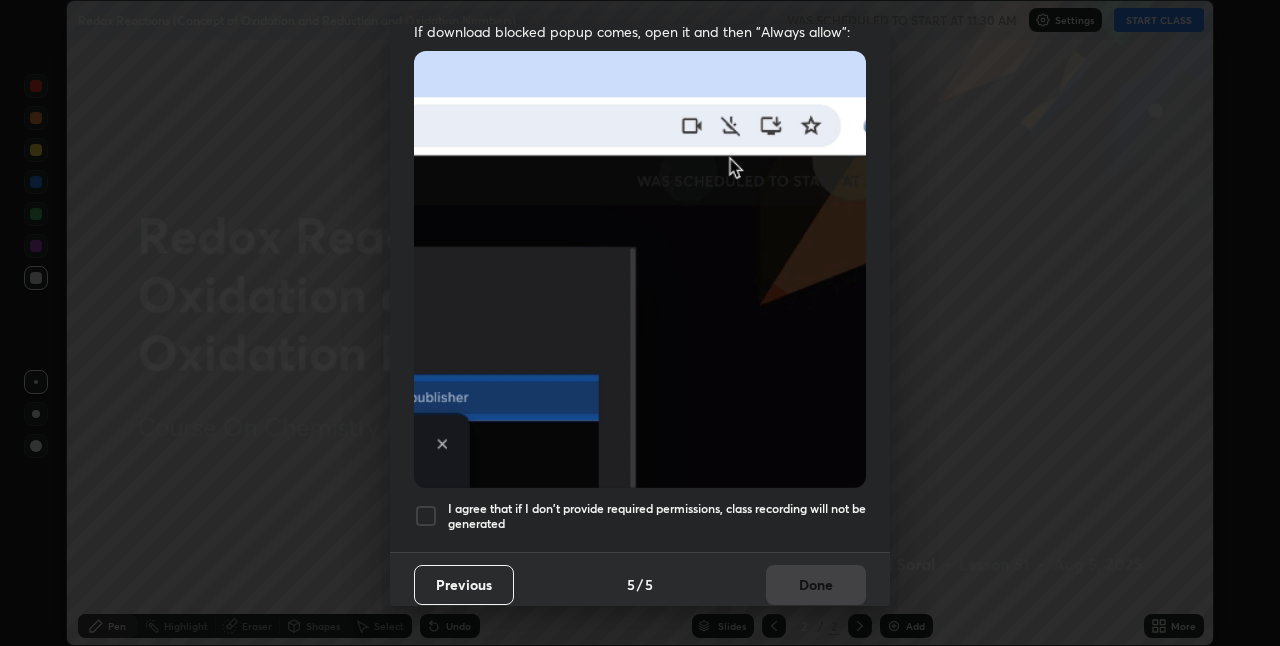 click at bounding box center (426, 516) 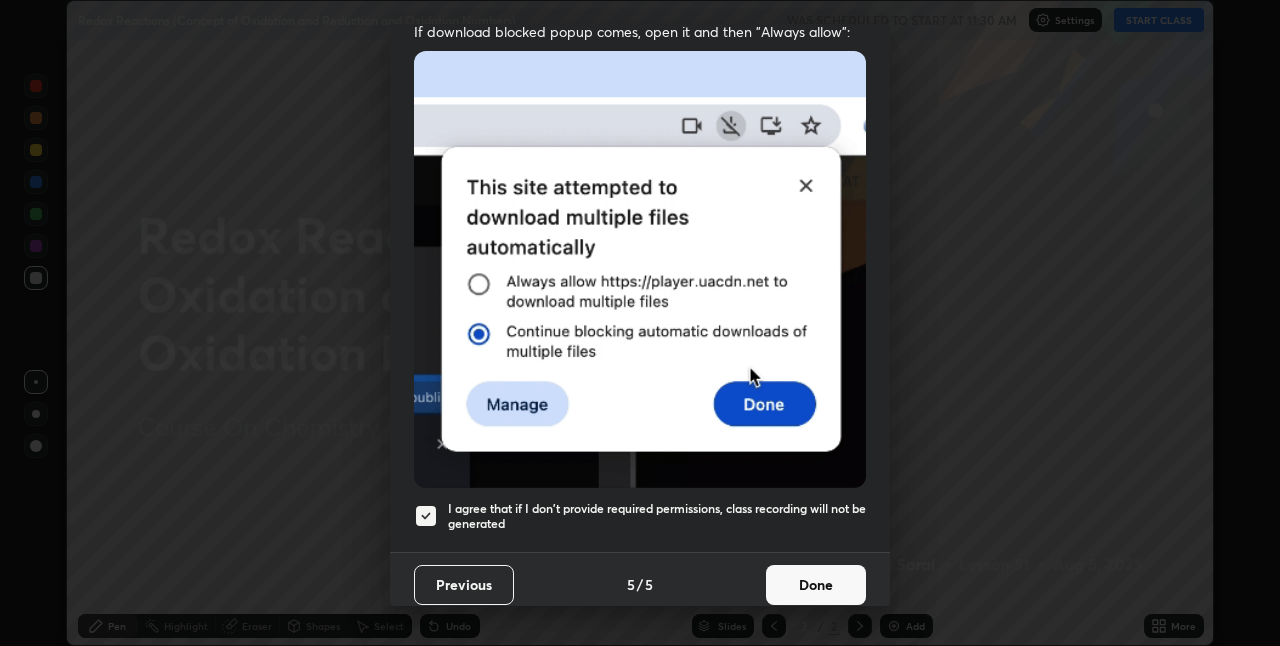 click on "Done" at bounding box center (816, 585) 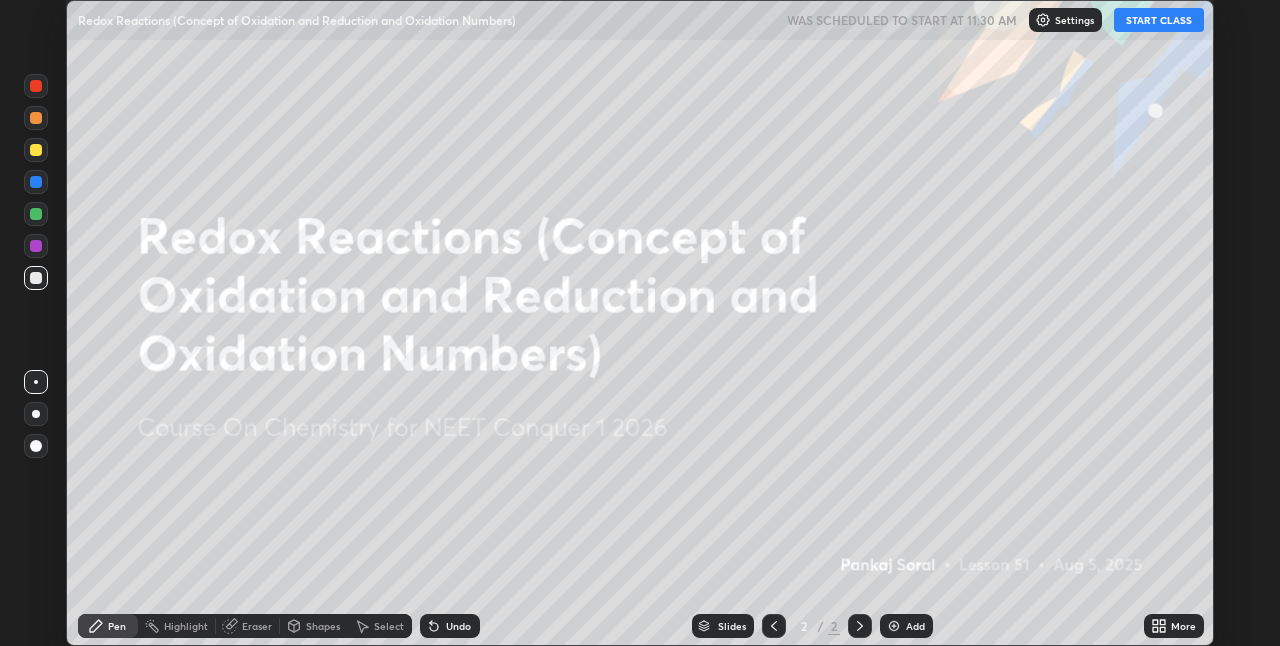 click 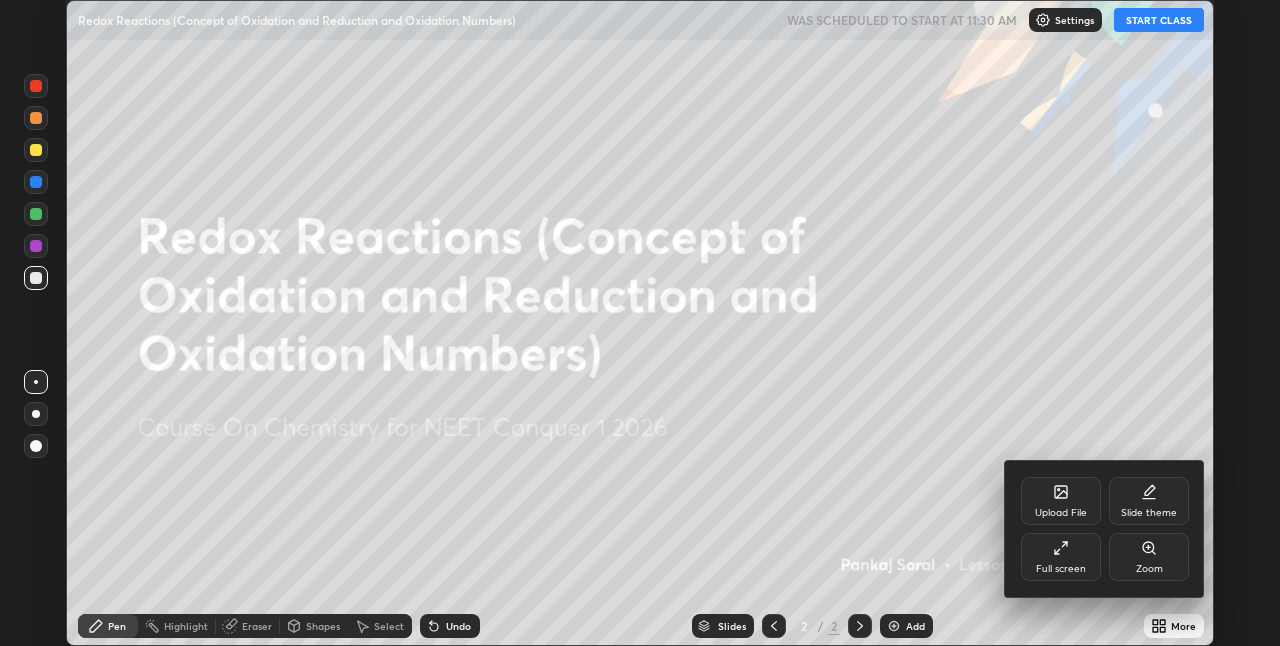 click at bounding box center [640, 323] 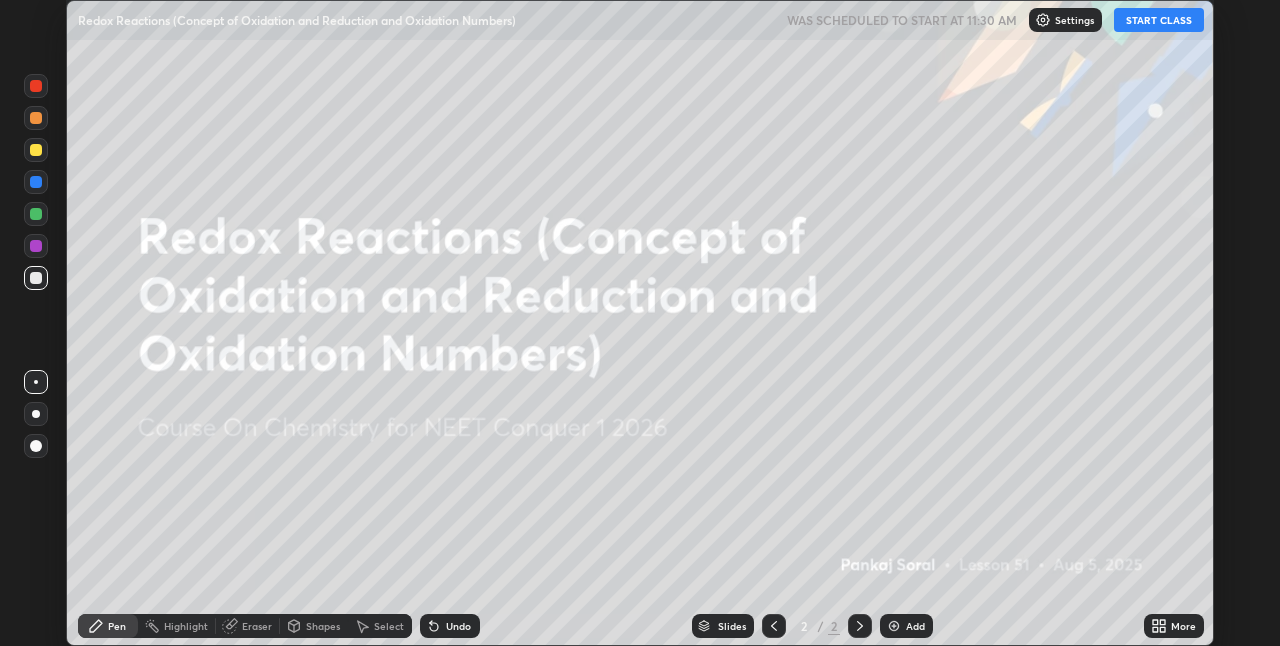 click 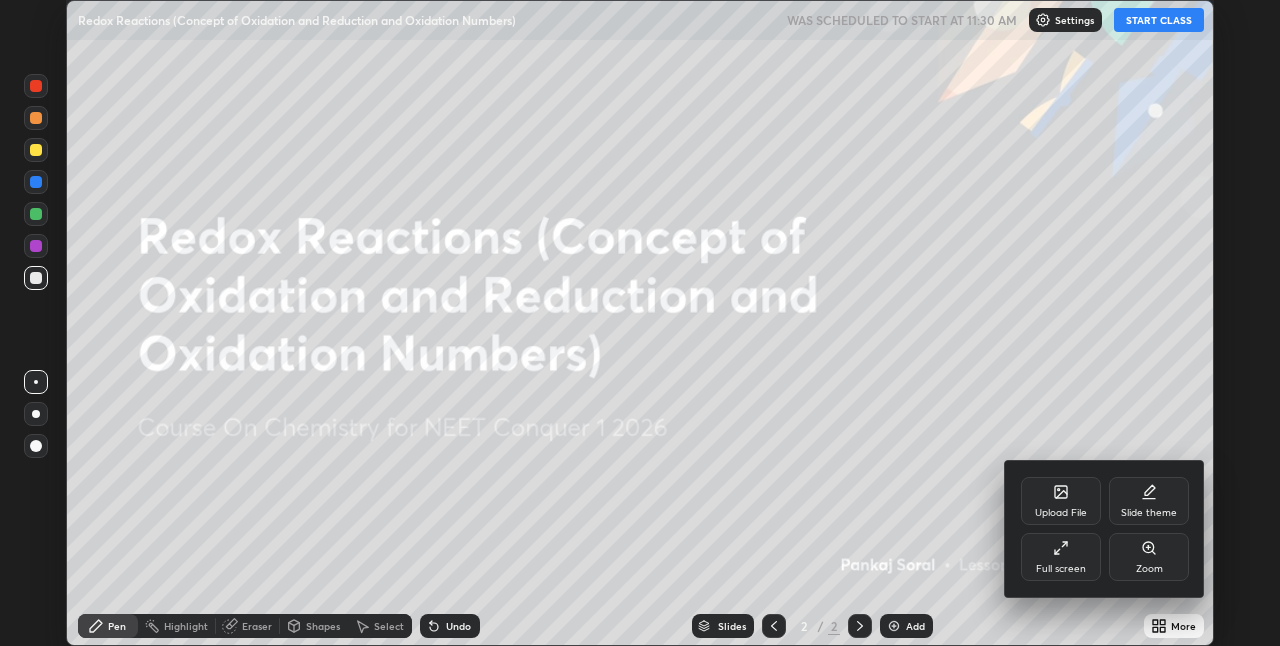 click on "Full screen" at bounding box center [1061, 557] 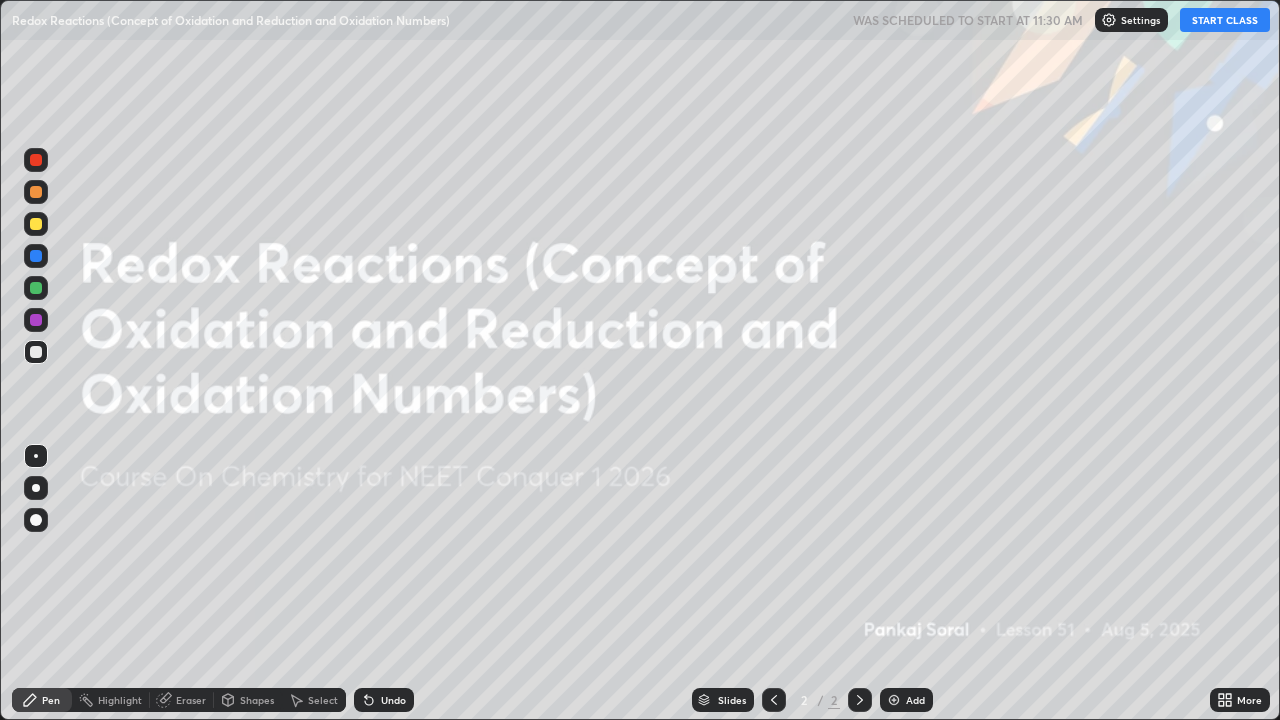 scroll, scrollTop: 99280, scrollLeft: 98720, axis: both 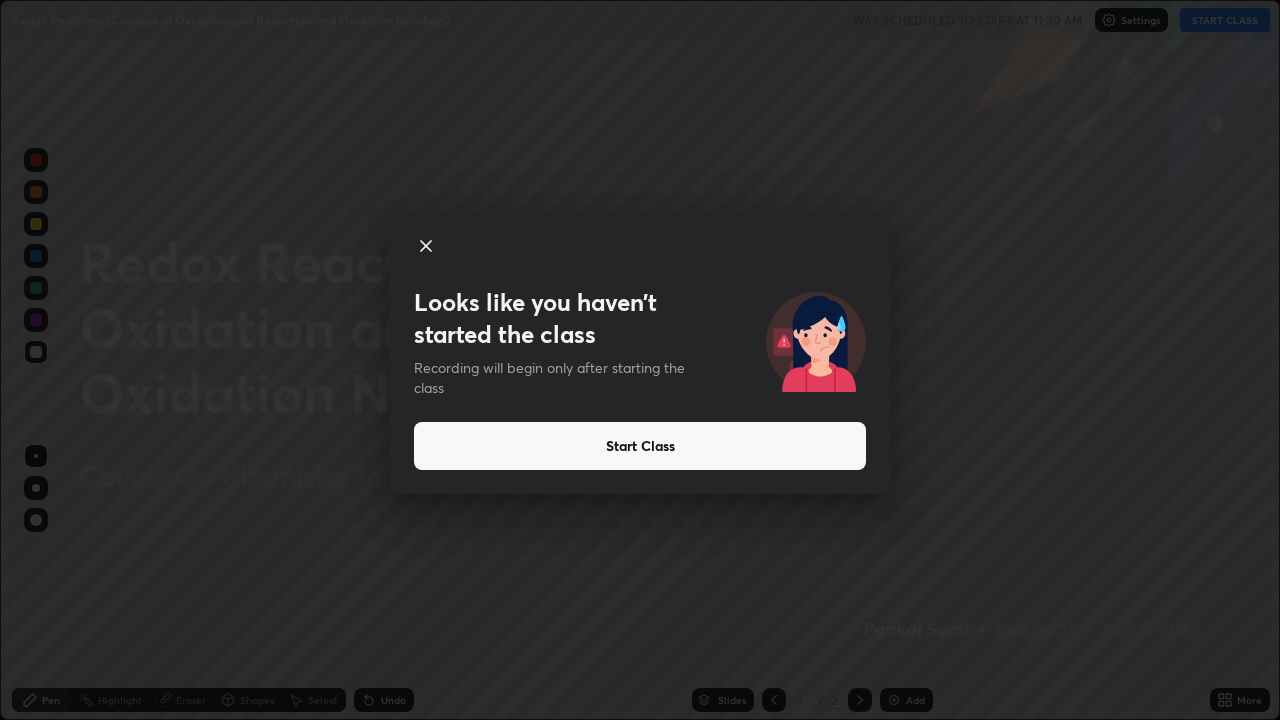 click on "Start Class" at bounding box center (640, 446) 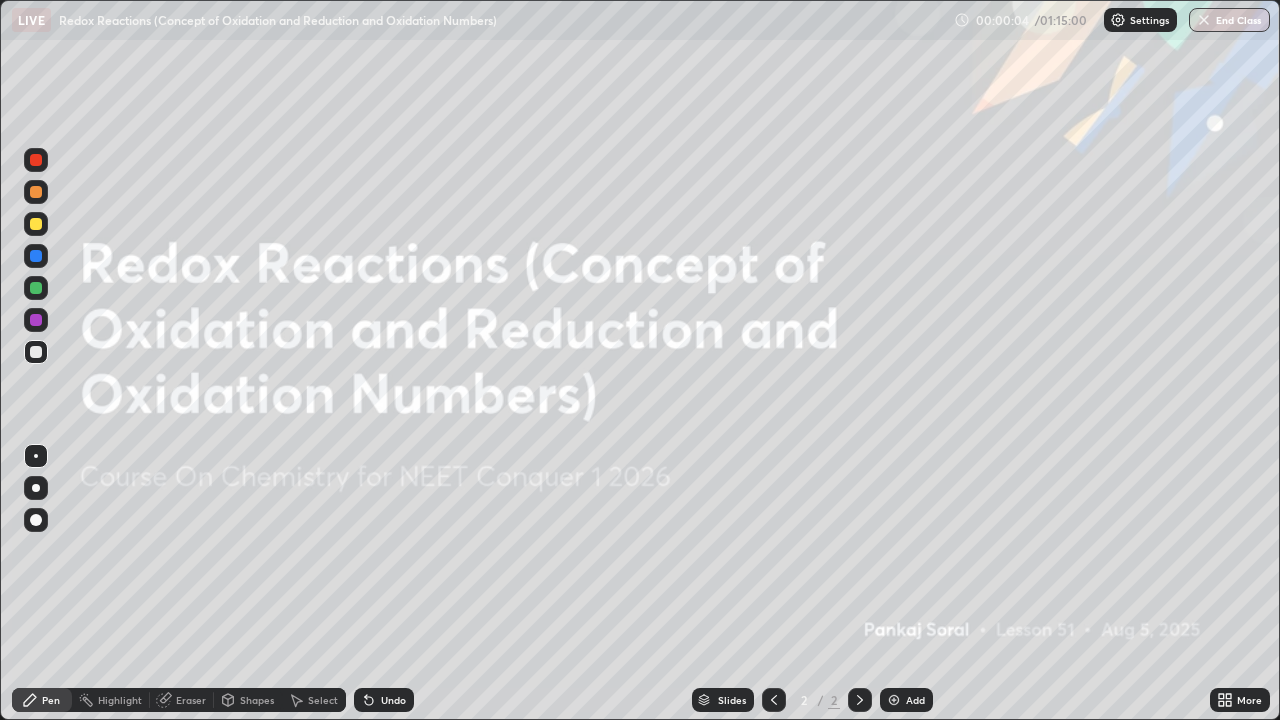 click 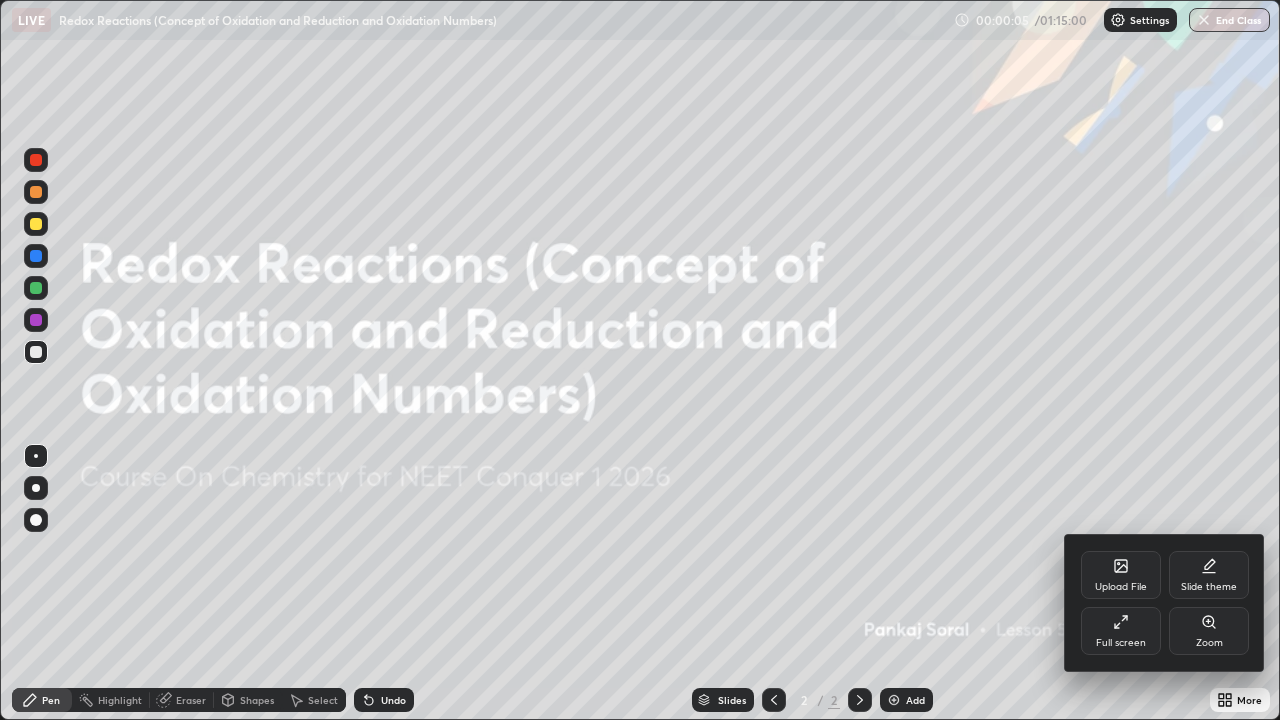 click on "Full screen" at bounding box center (1121, 643) 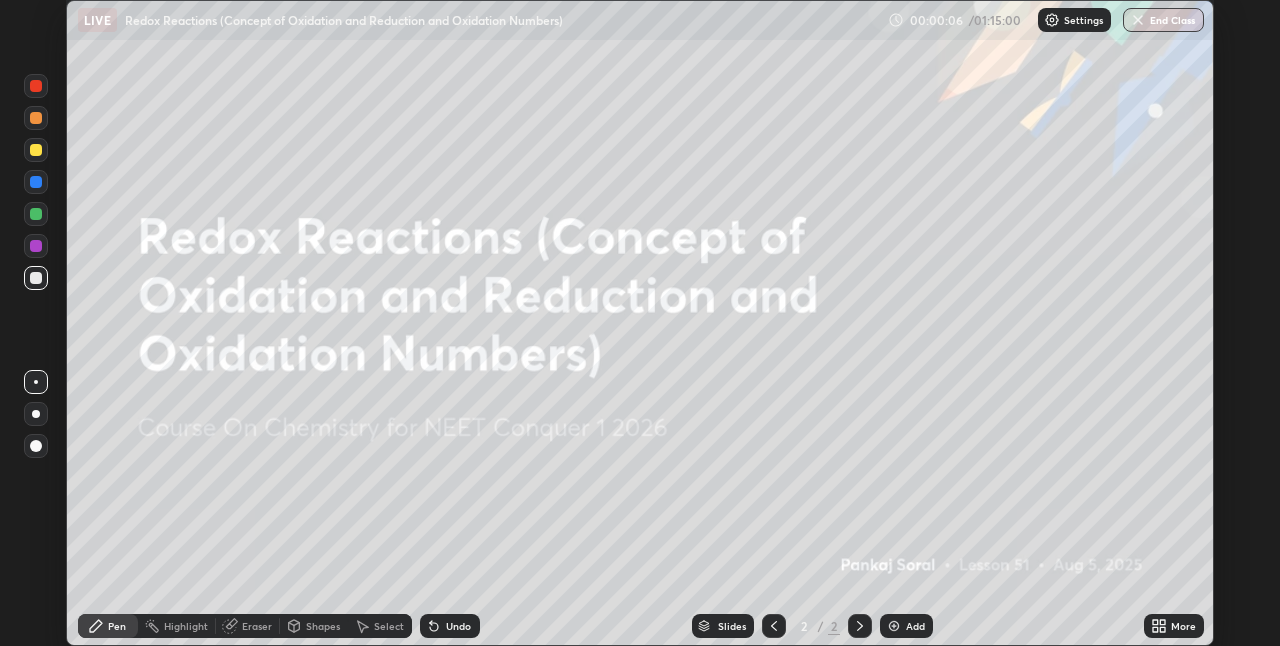 scroll, scrollTop: 646, scrollLeft: 1280, axis: both 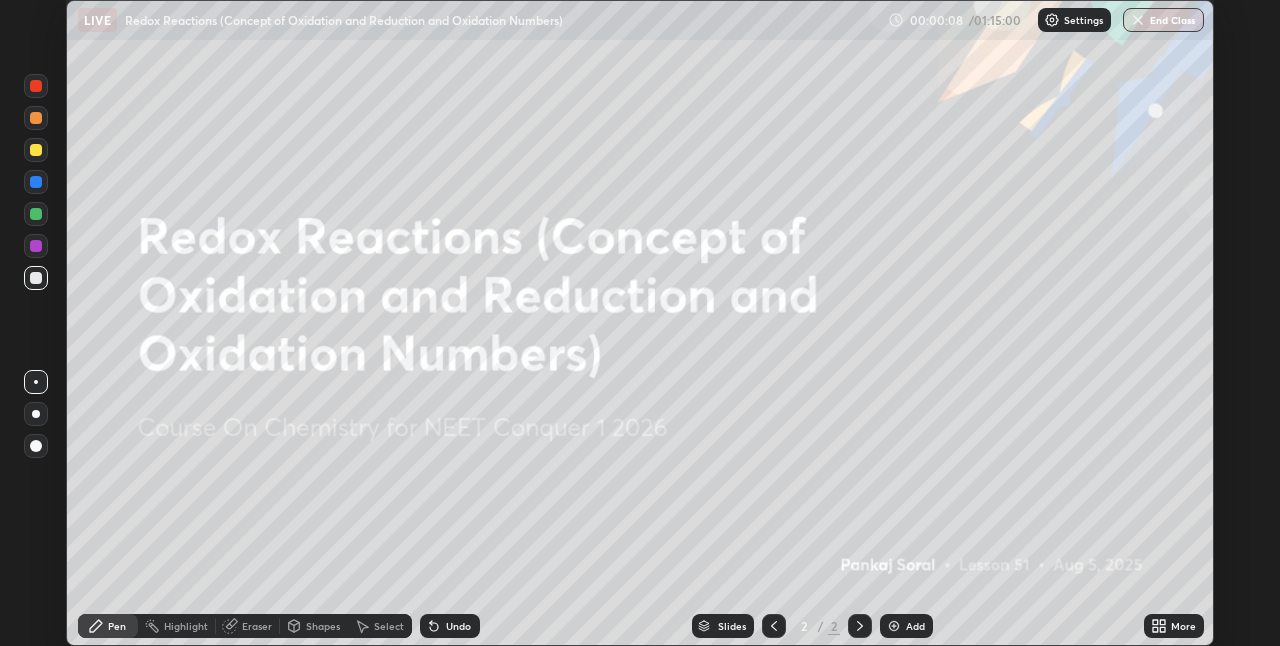 click 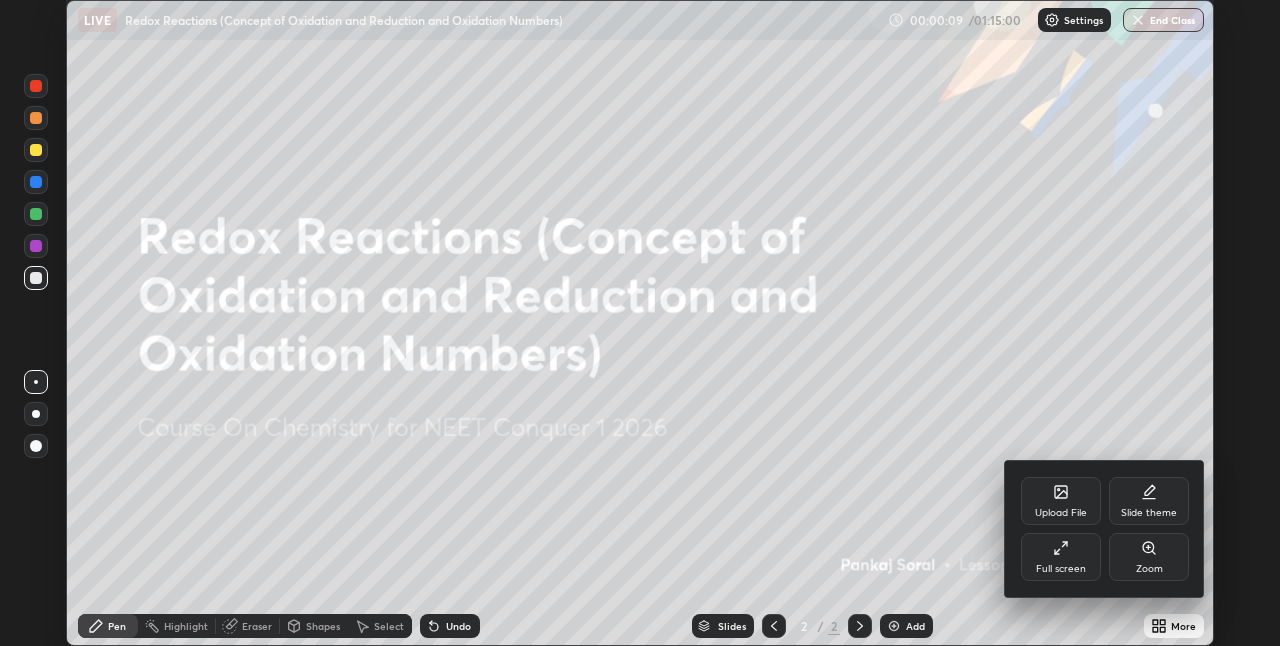 click on "Full screen" at bounding box center [1061, 569] 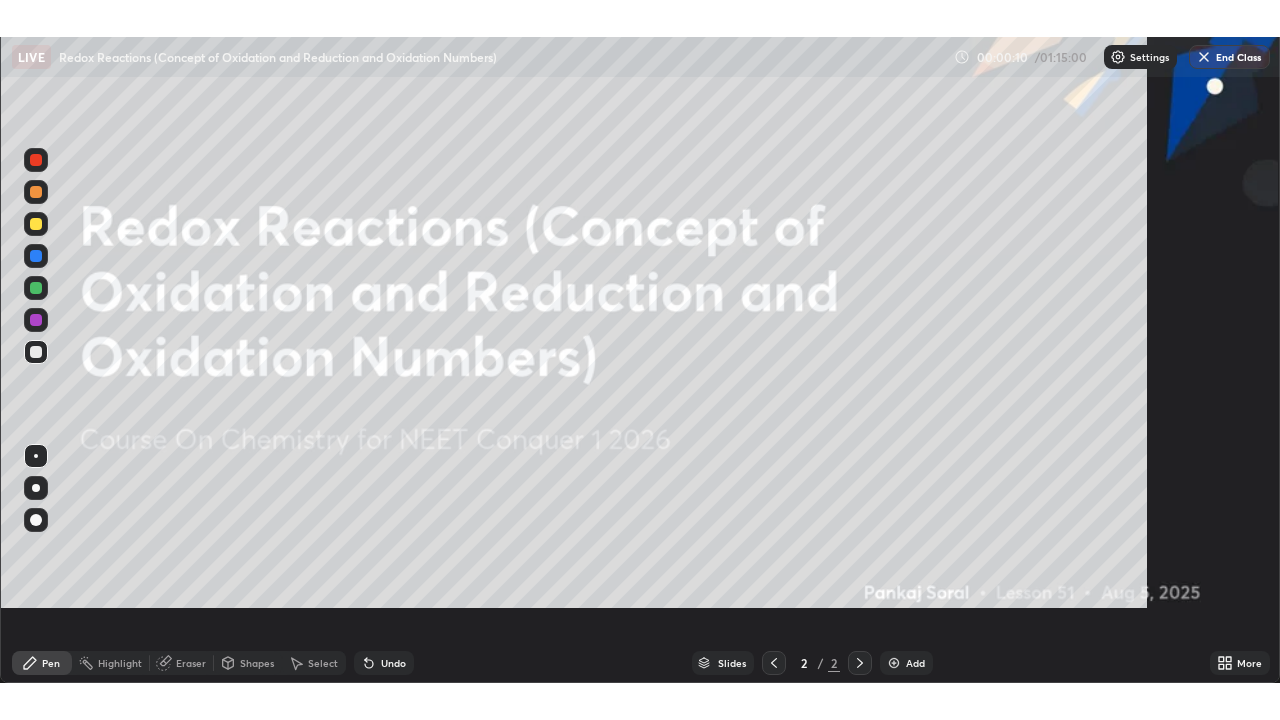 scroll, scrollTop: 99280, scrollLeft: 98720, axis: both 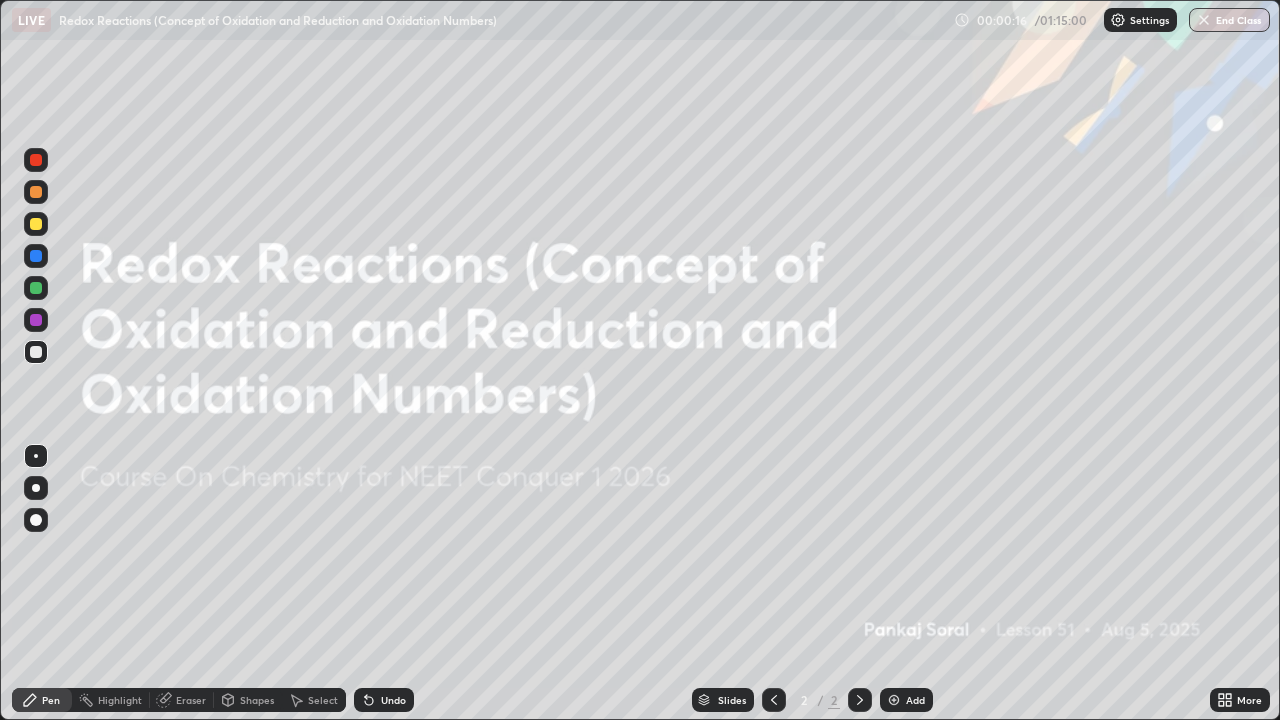 click at bounding box center [894, 700] 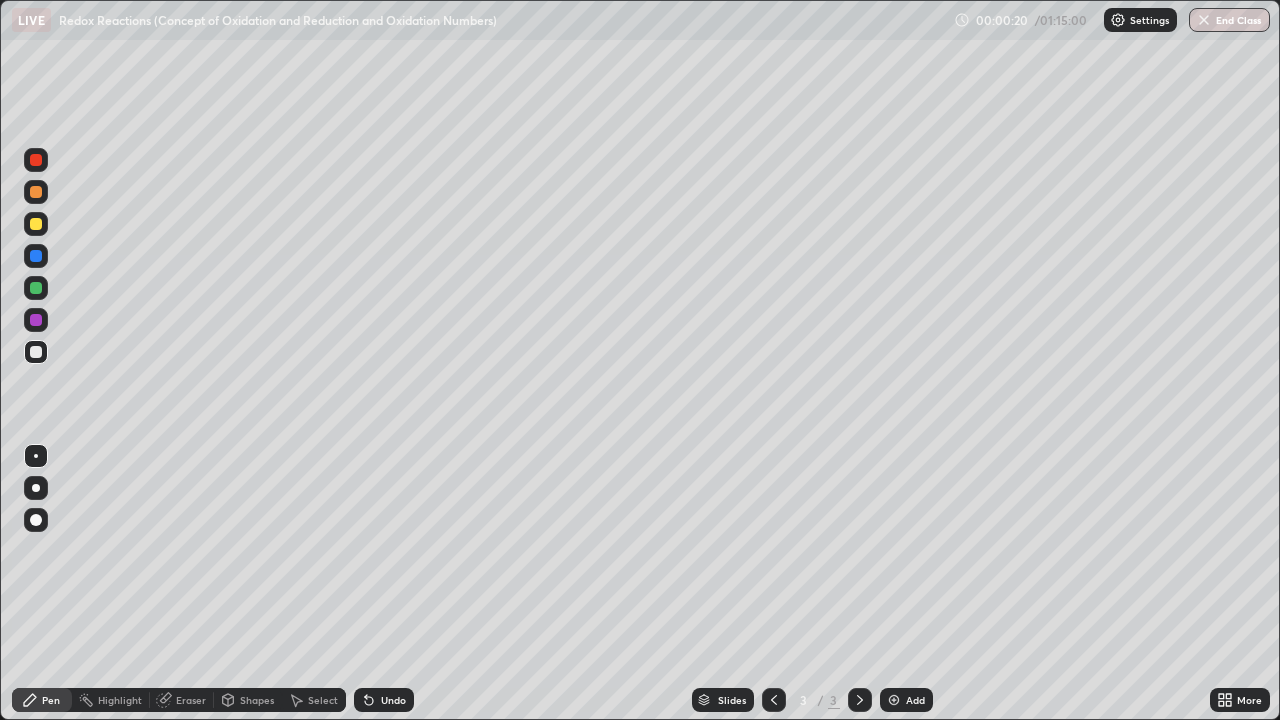 click at bounding box center [36, 224] 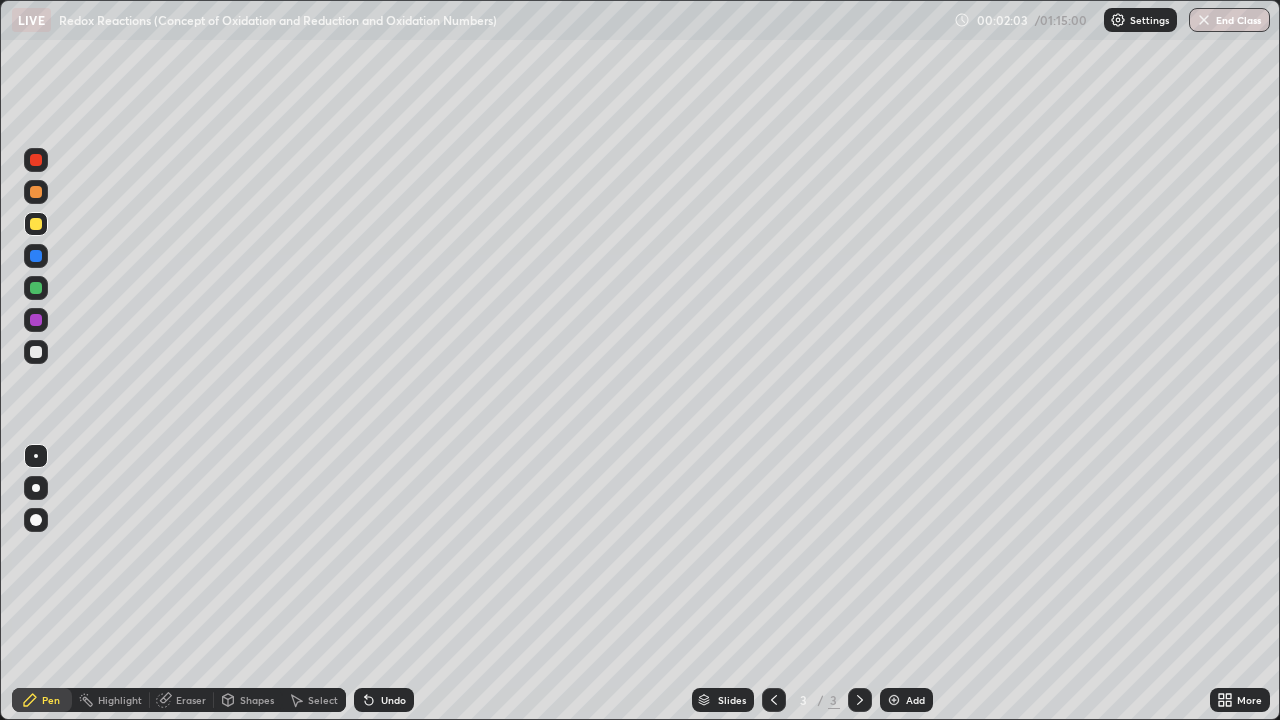 click on "Eraser" at bounding box center (191, 700) 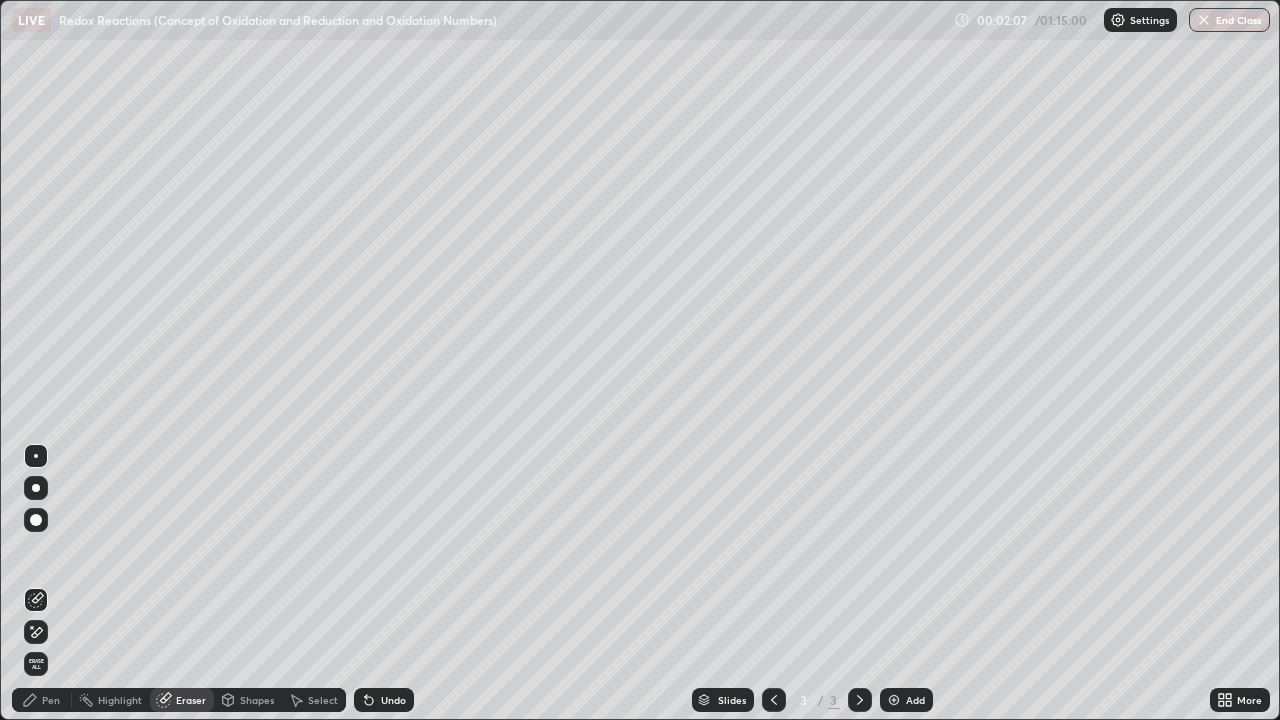 click on "Pen" at bounding box center [42, 700] 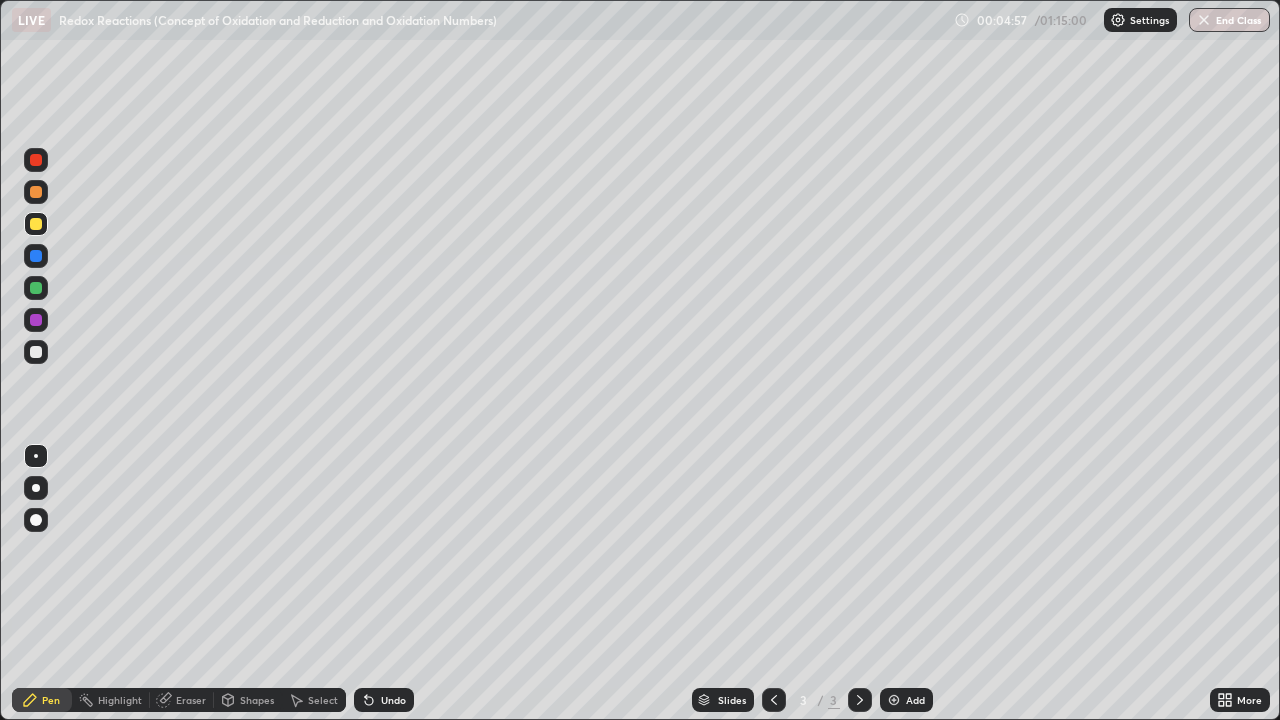 click on "Eraser" at bounding box center (182, 700) 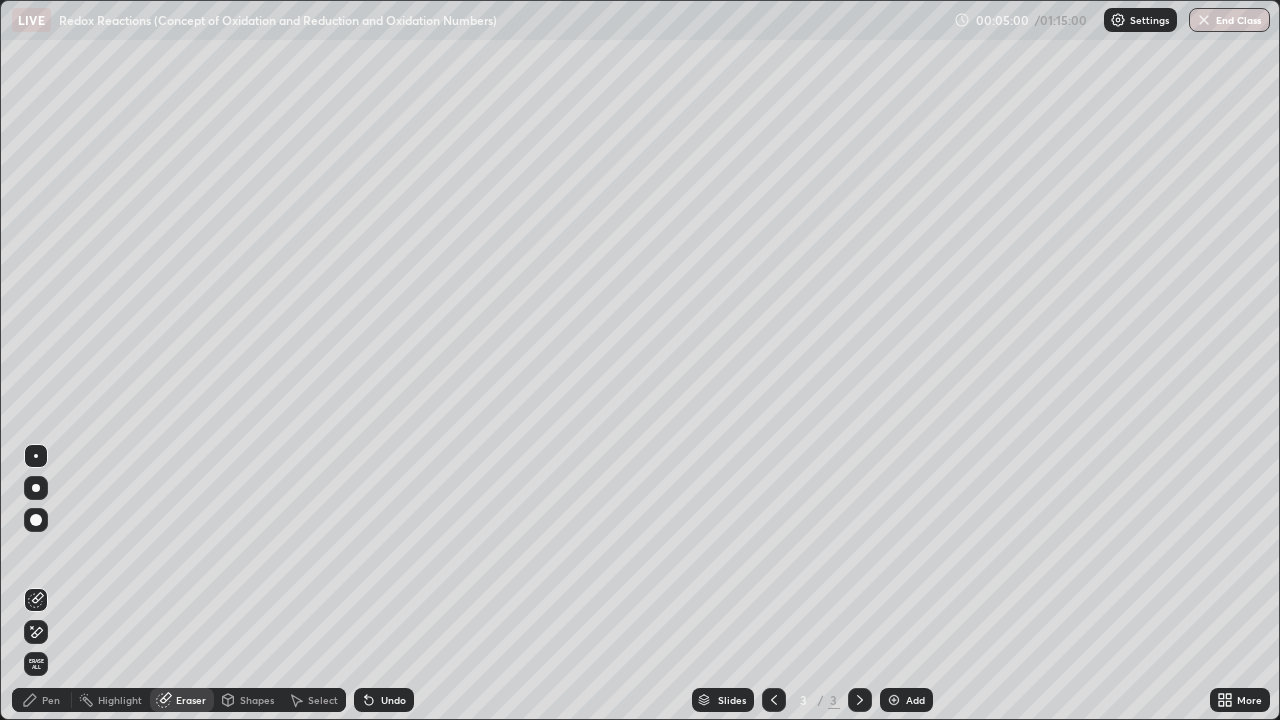 click on "Pen" at bounding box center (42, 700) 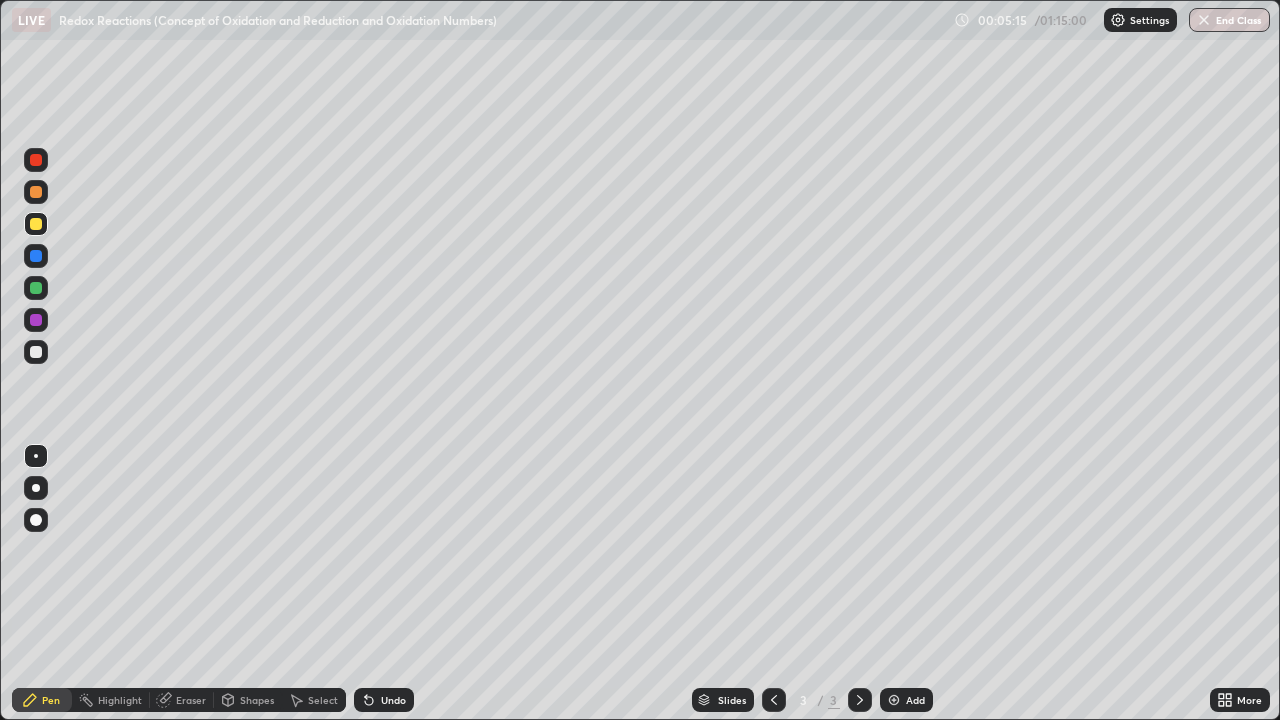 click on "Eraser" at bounding box center (191, 700) 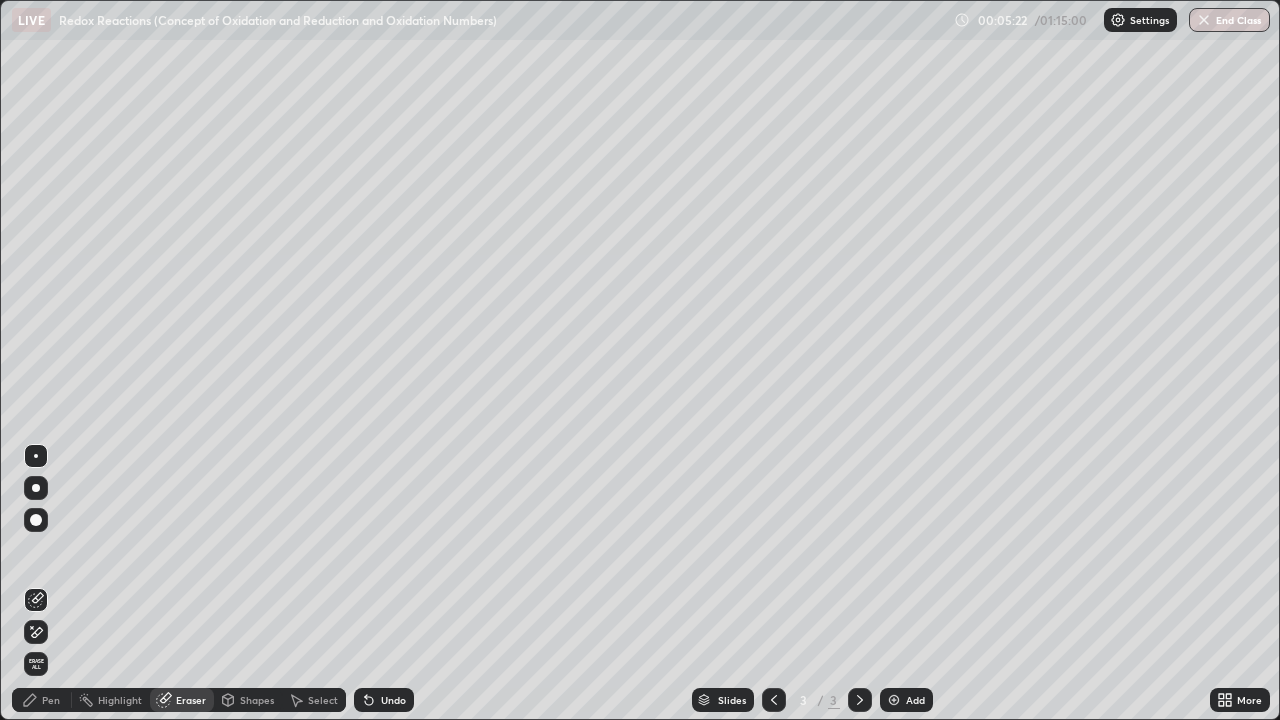 click on "Pen" at bounding box center (42, 700) 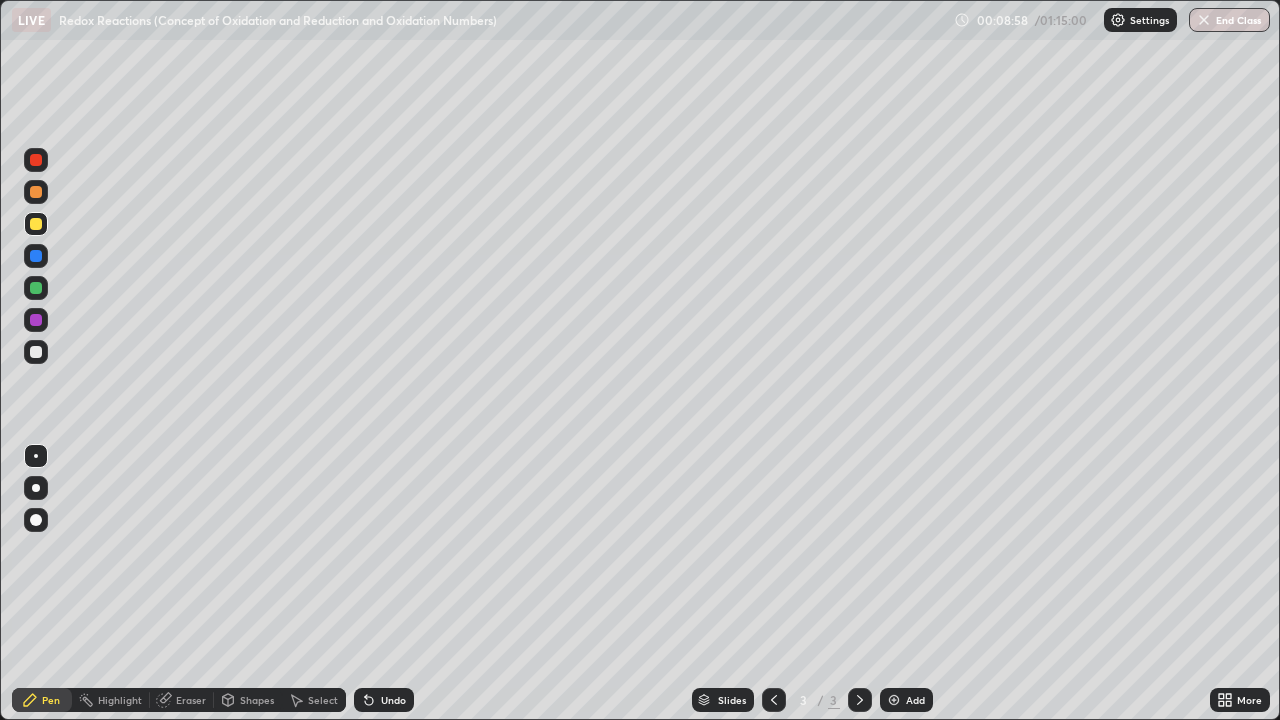 click on "Eraser" at bounding box center [191, 700] 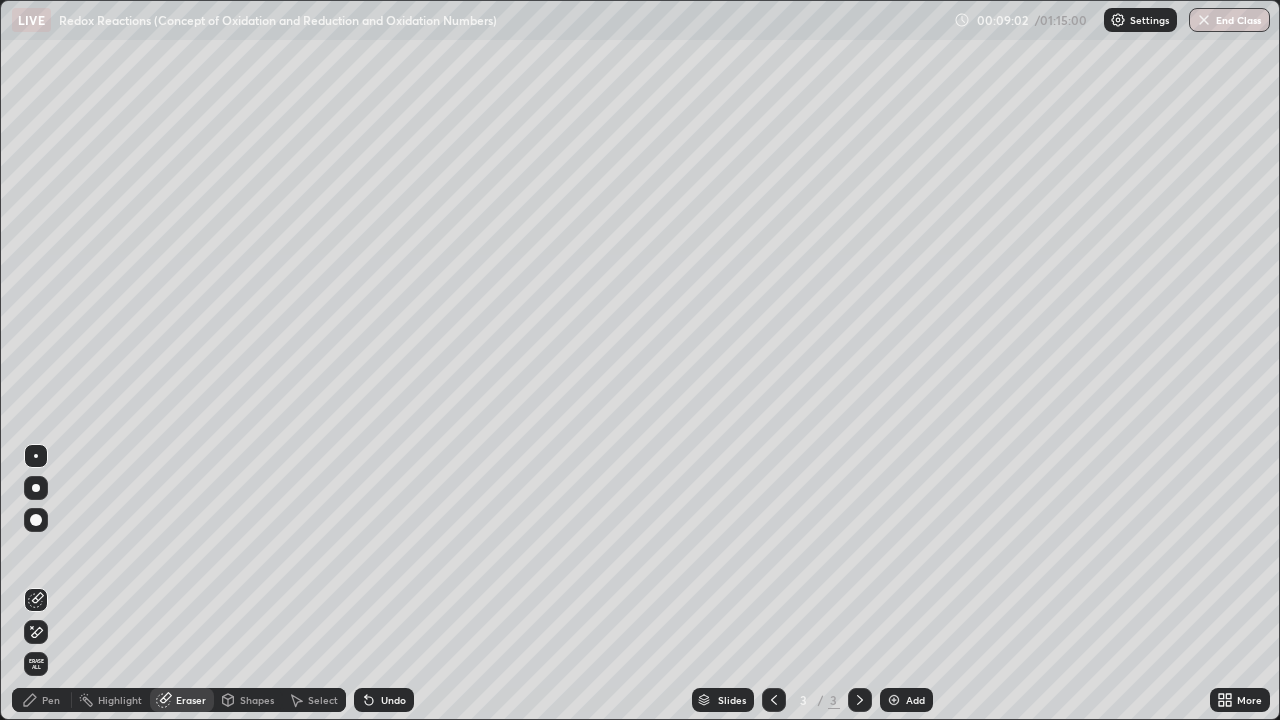 click on "Pen" at bounding box center (51, 700) 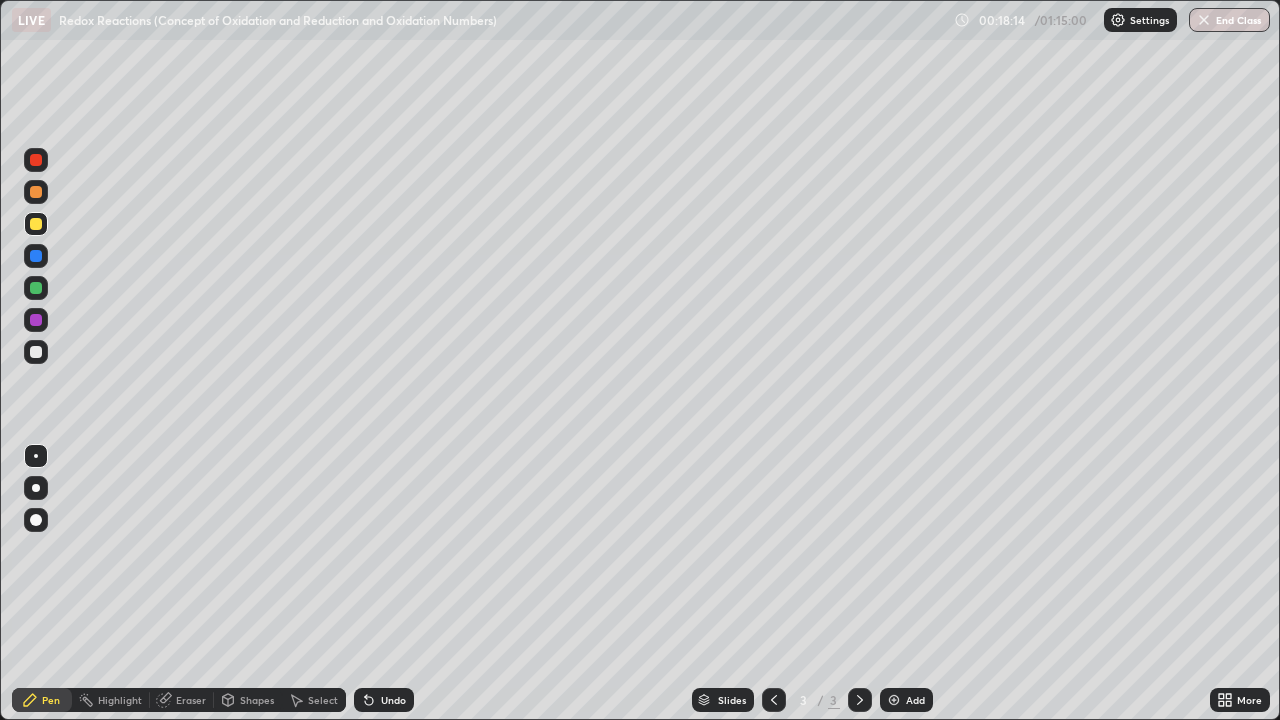 click on "Add" at bounding box center [906, 700] 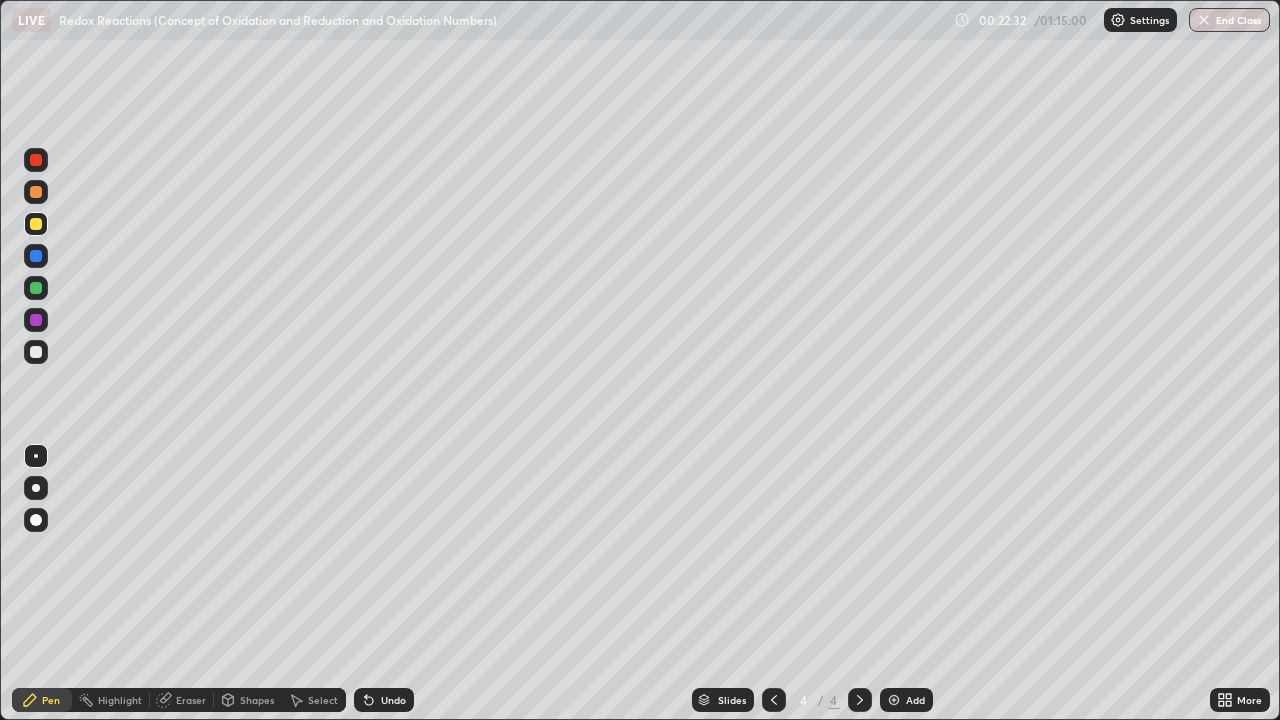 click on "Eraser" at bounding box center (182, 700) 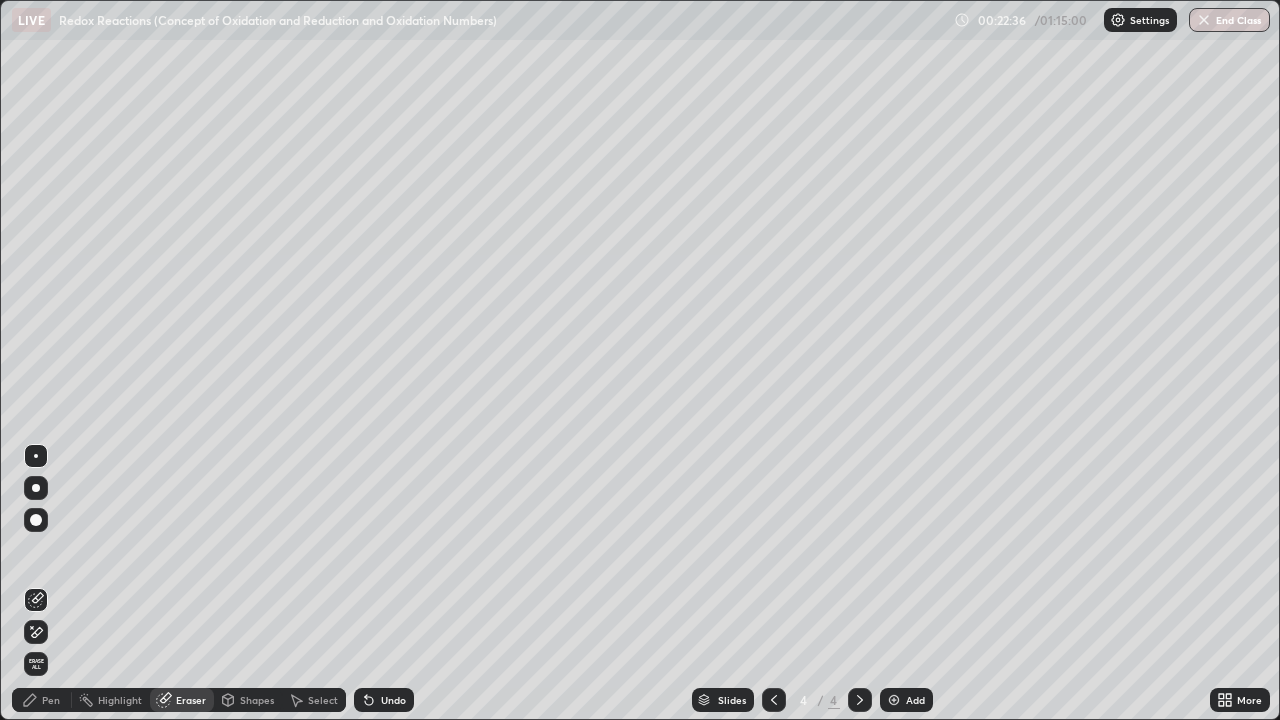 click 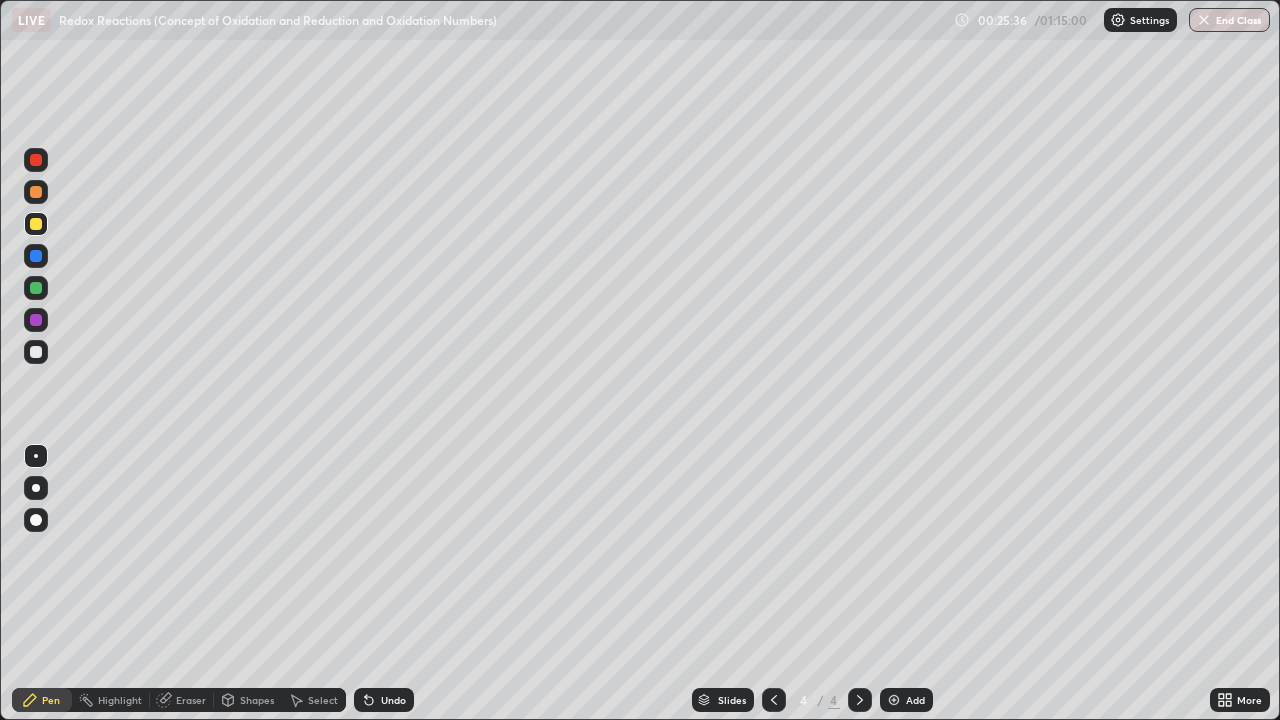 click on "Add" at bounding box center [915, 700] 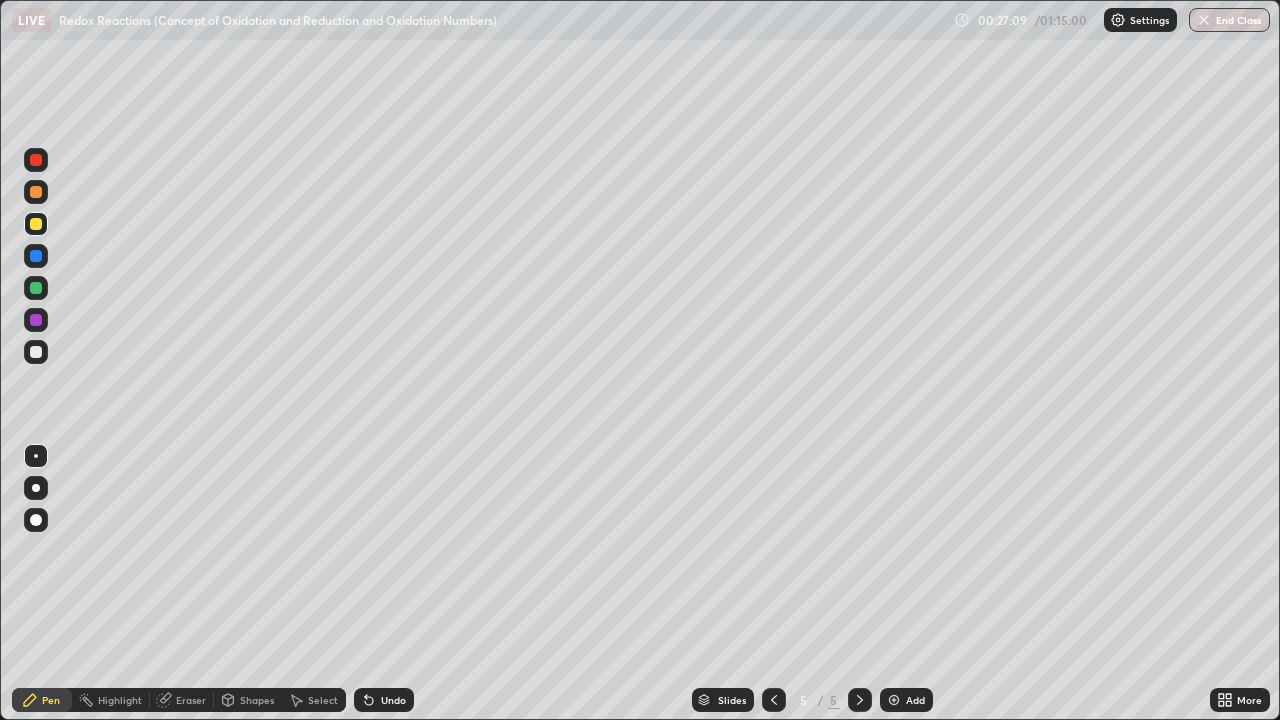 click on "Eraser" at bounding box center [191, 700] 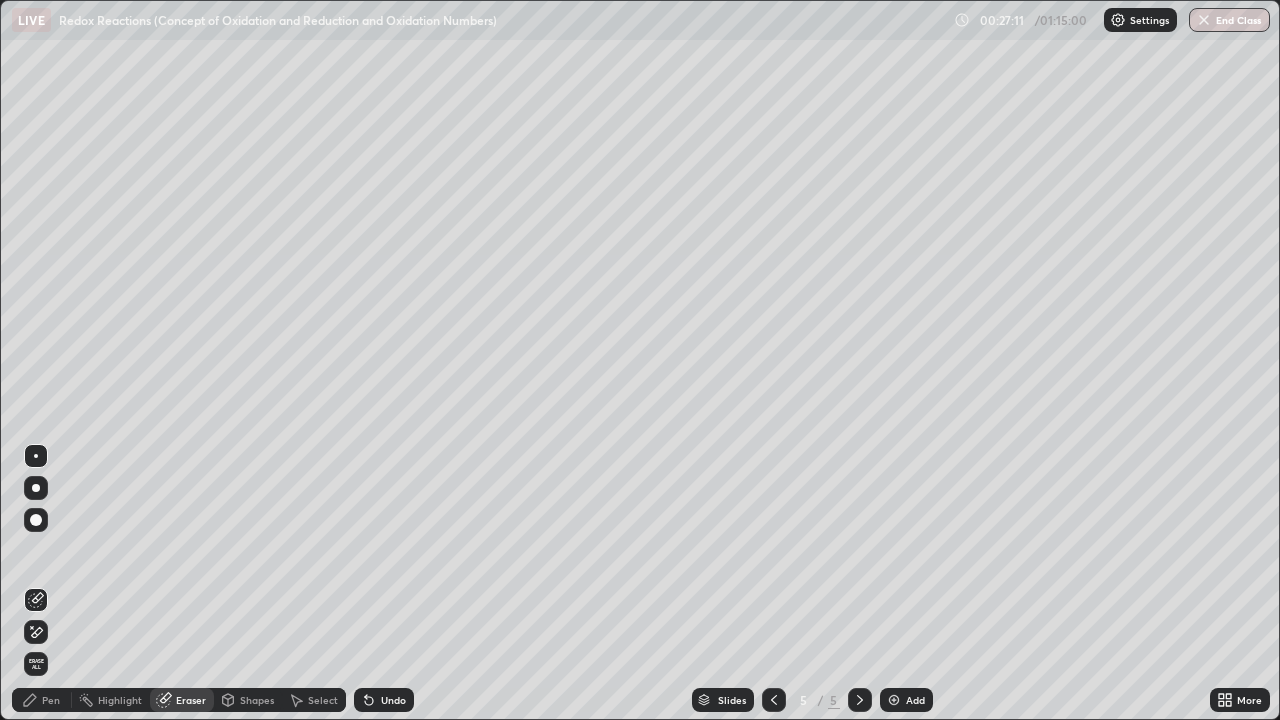click on "Pen" at bounding box center [51, 700] 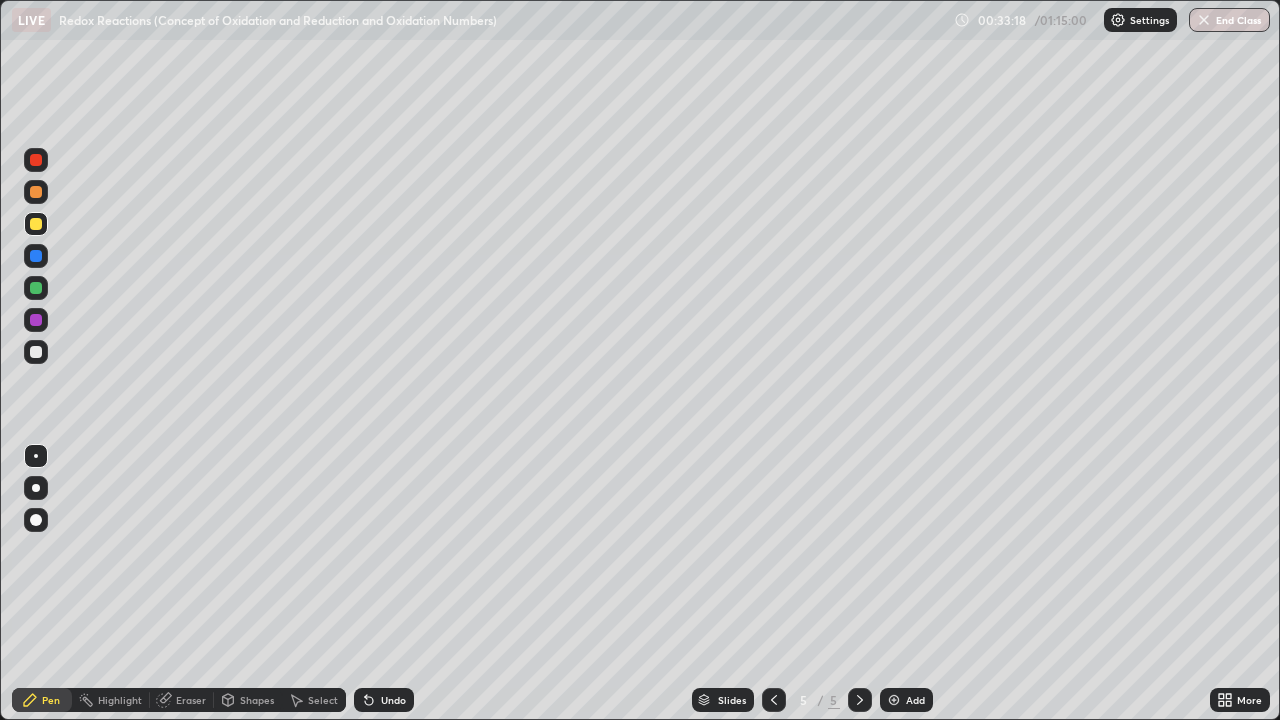 click on "Slides 5 / 5 Add" at bounding box center (812, 700) 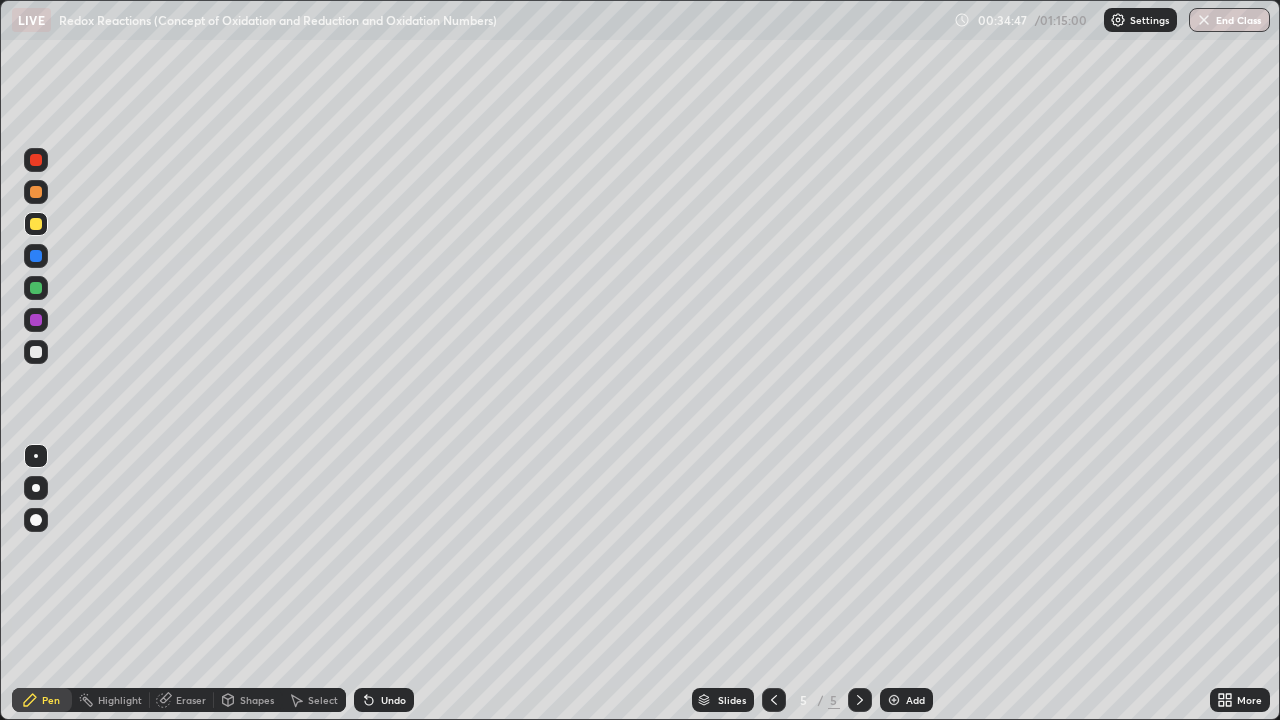 click on "Slides 5 / 5 Add" at bounding box center (812, 700) 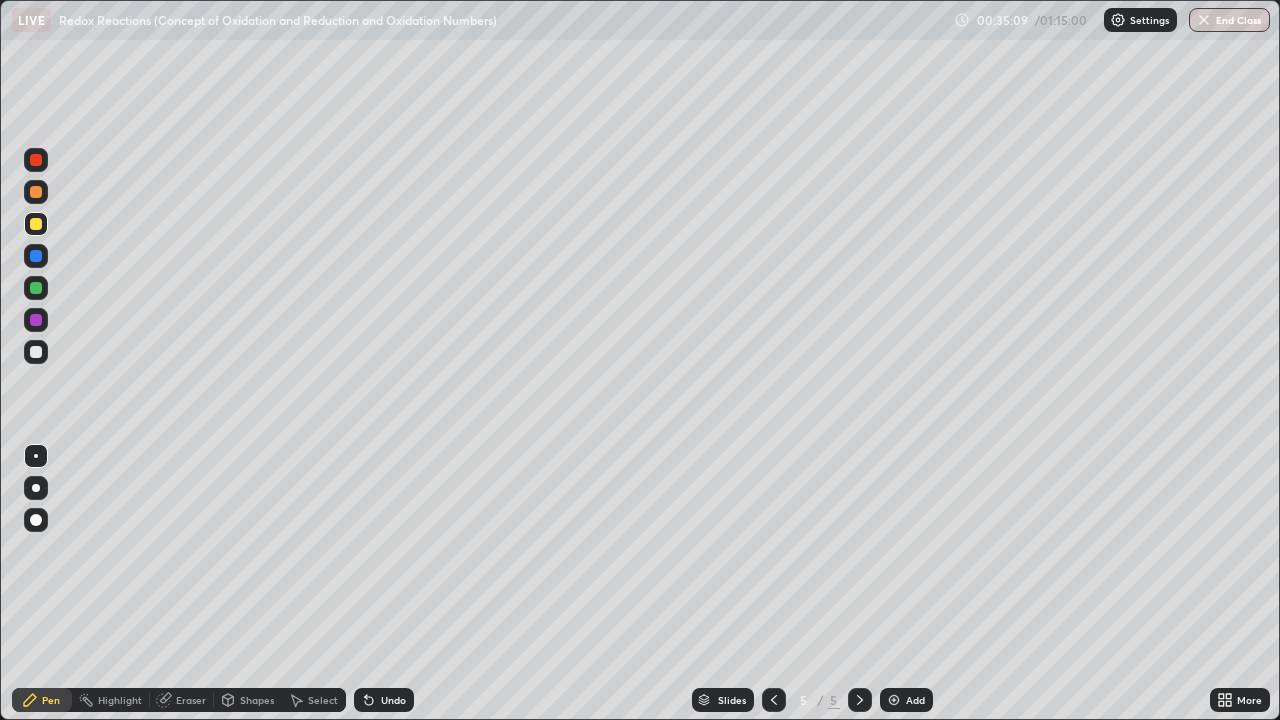 click at bounding box center (894, 700) 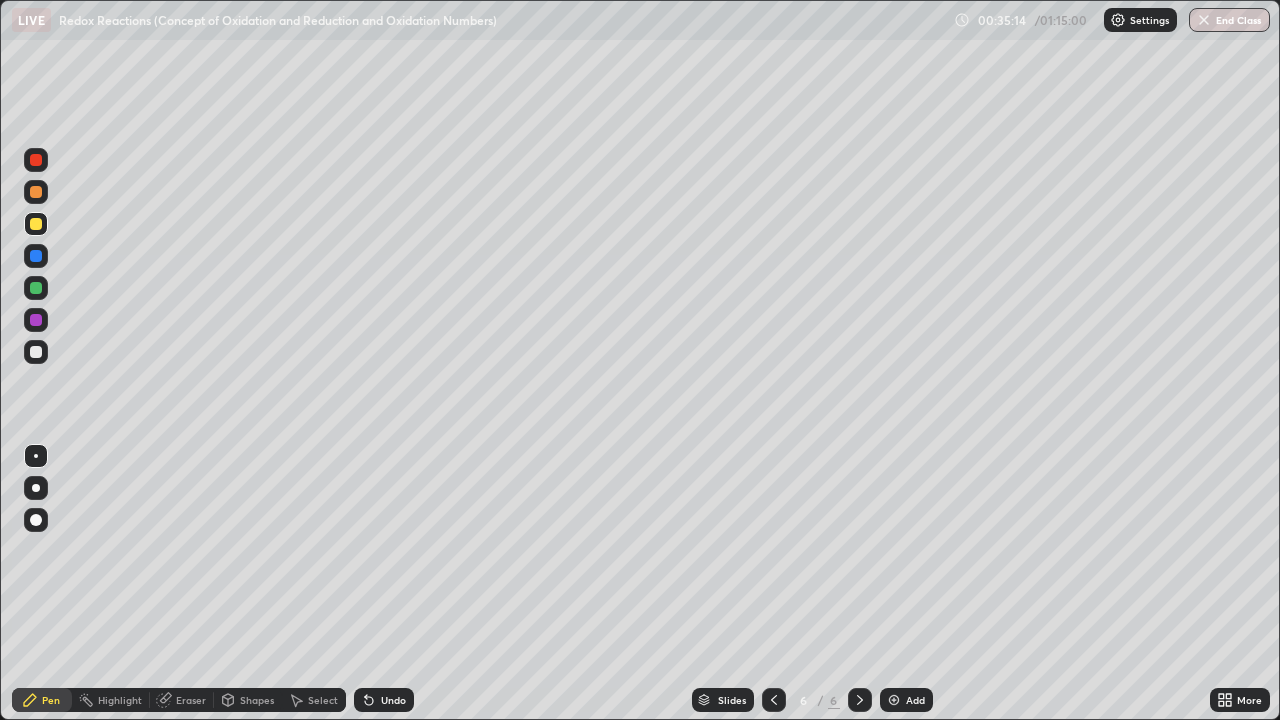 click 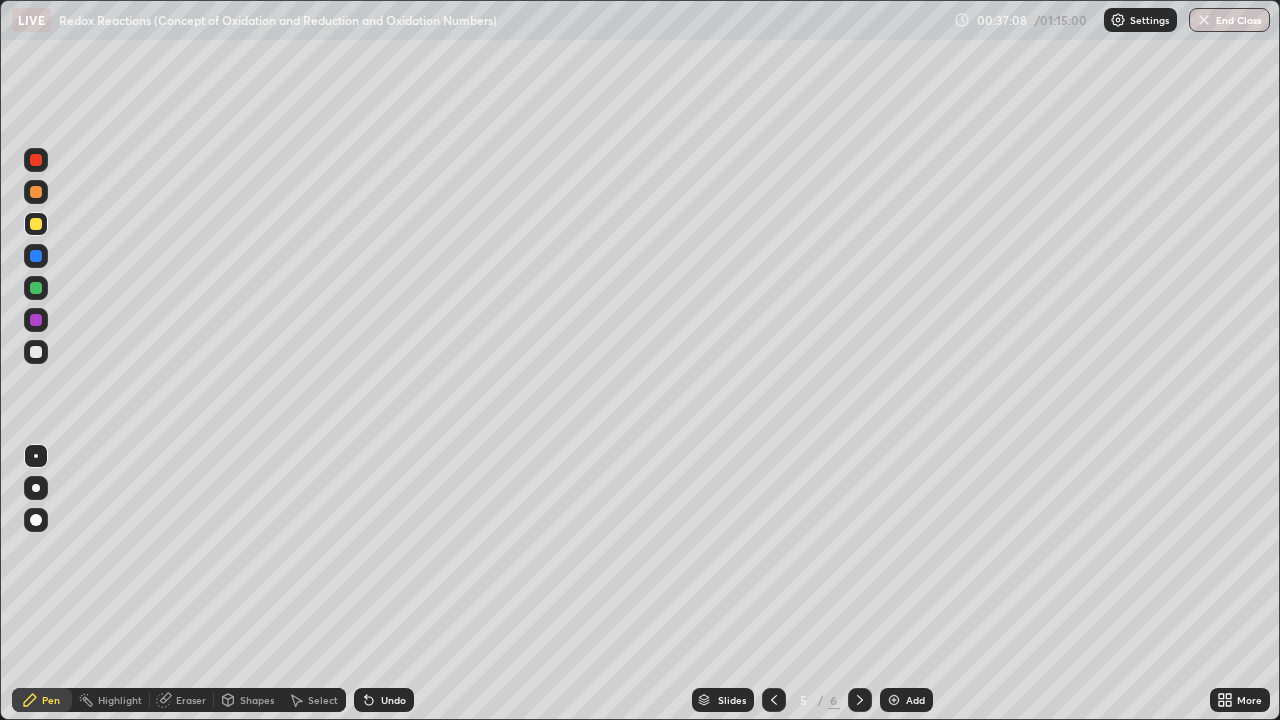 click at bounding box center [894, 700] 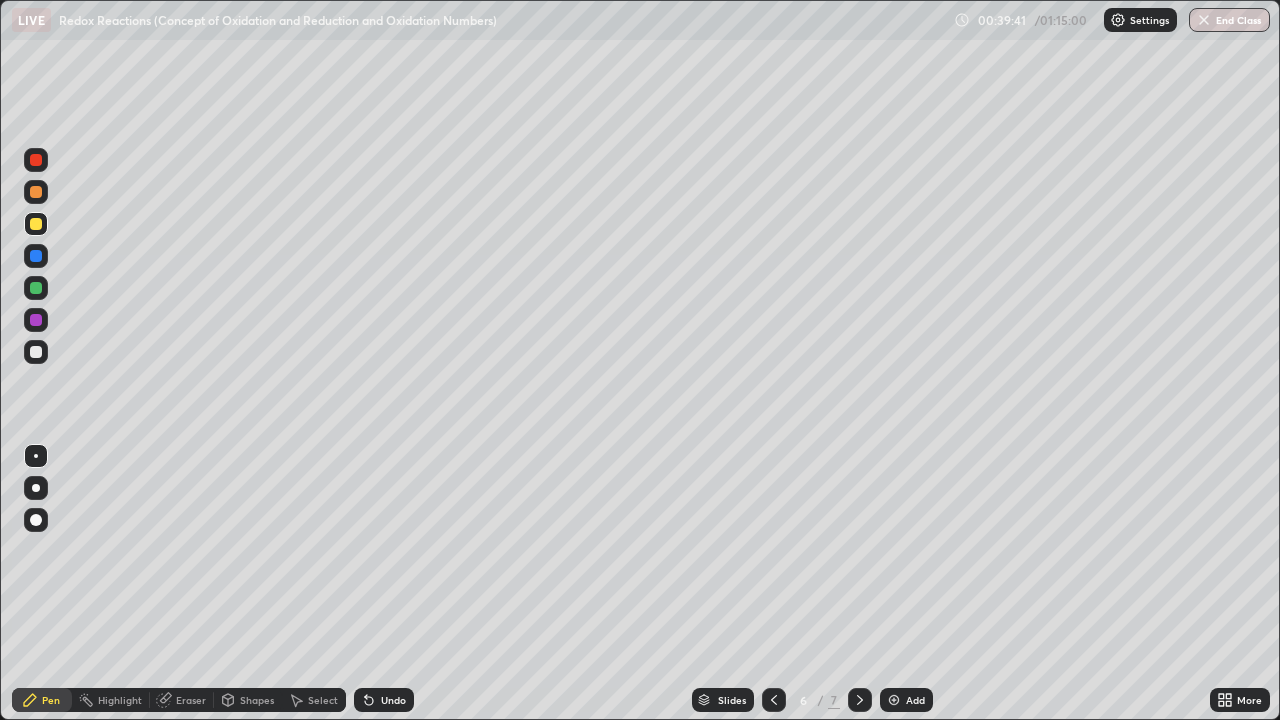 click on "Eraser" at bounding box center [182, 700] 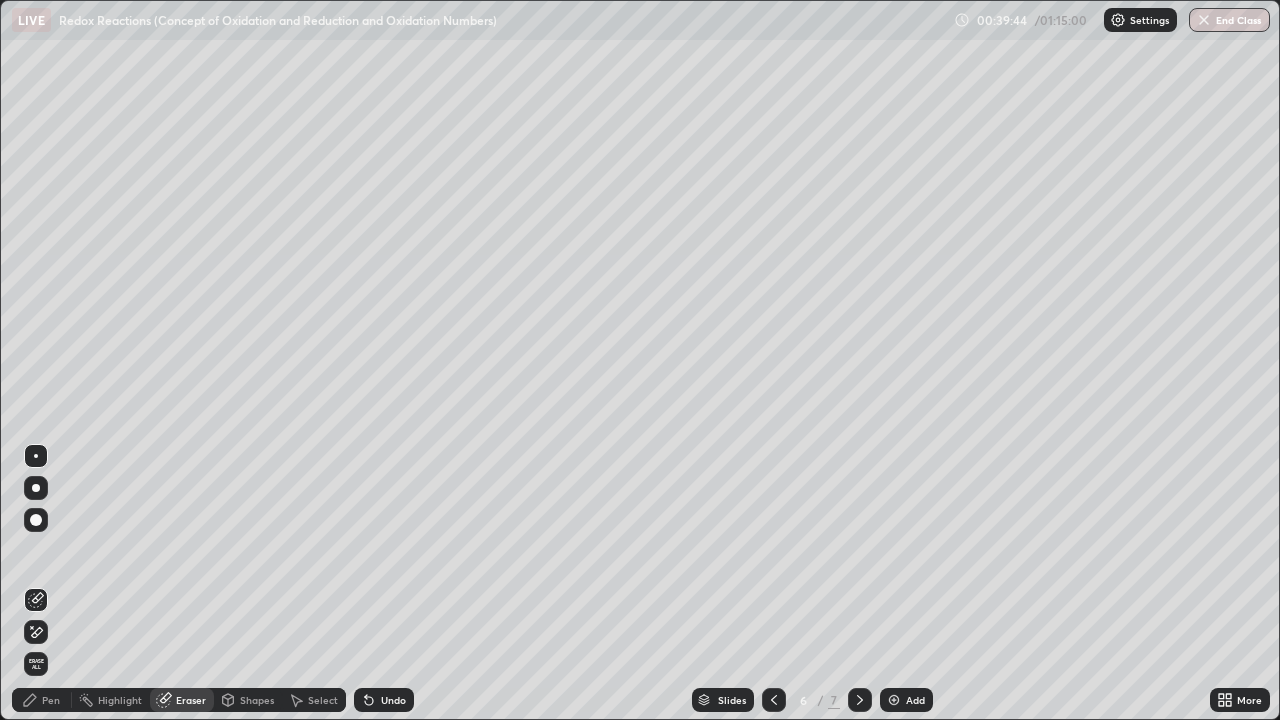 click 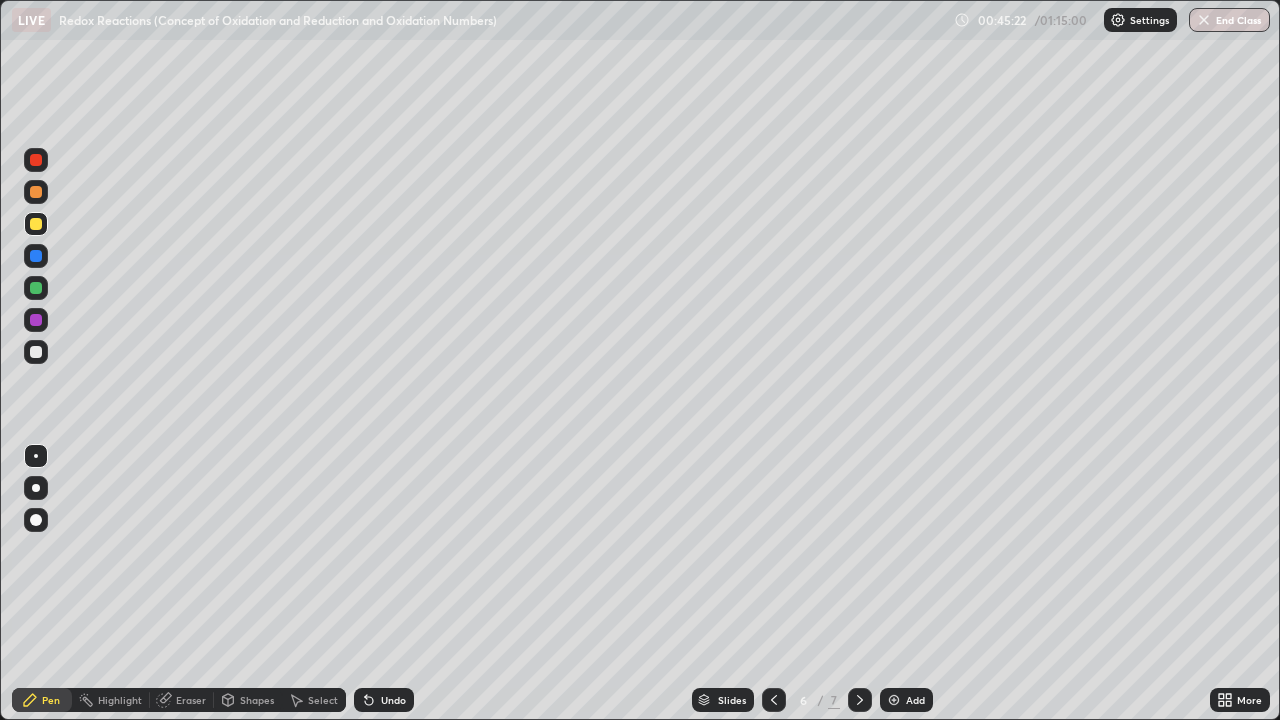 click on "Add" at bounding box center [906, 700] 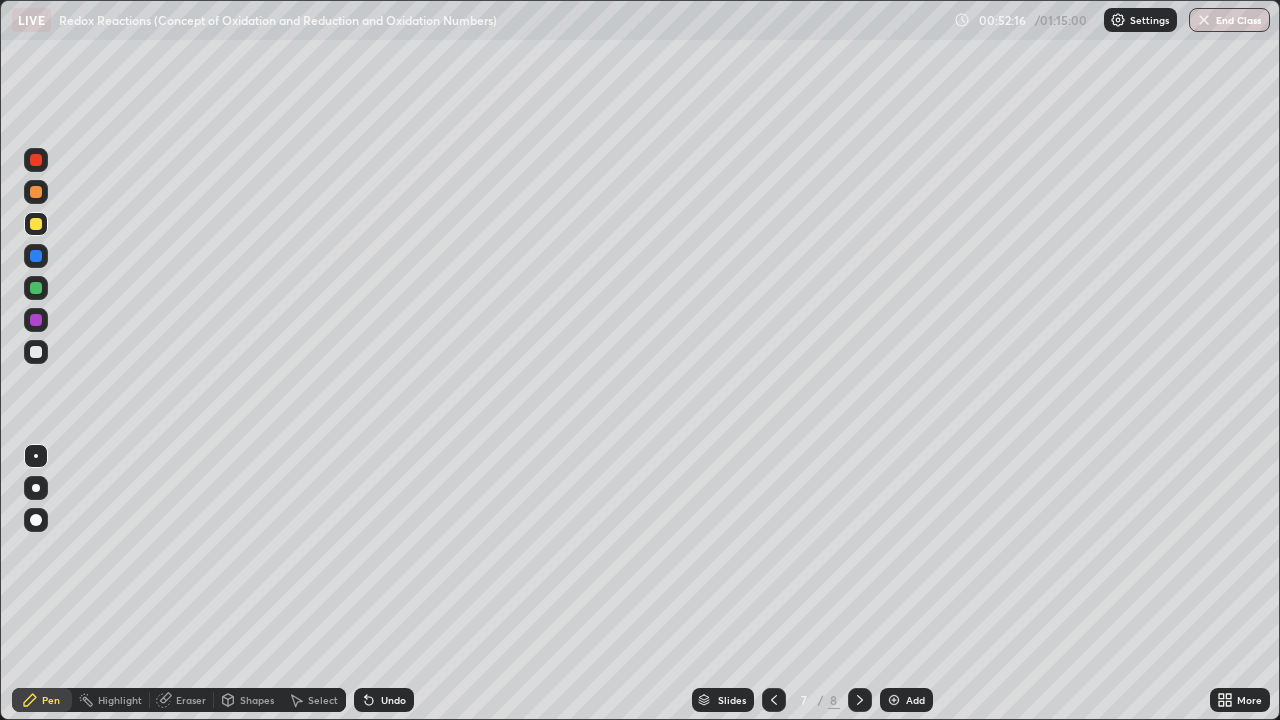 click at bounding box center (894, 700) 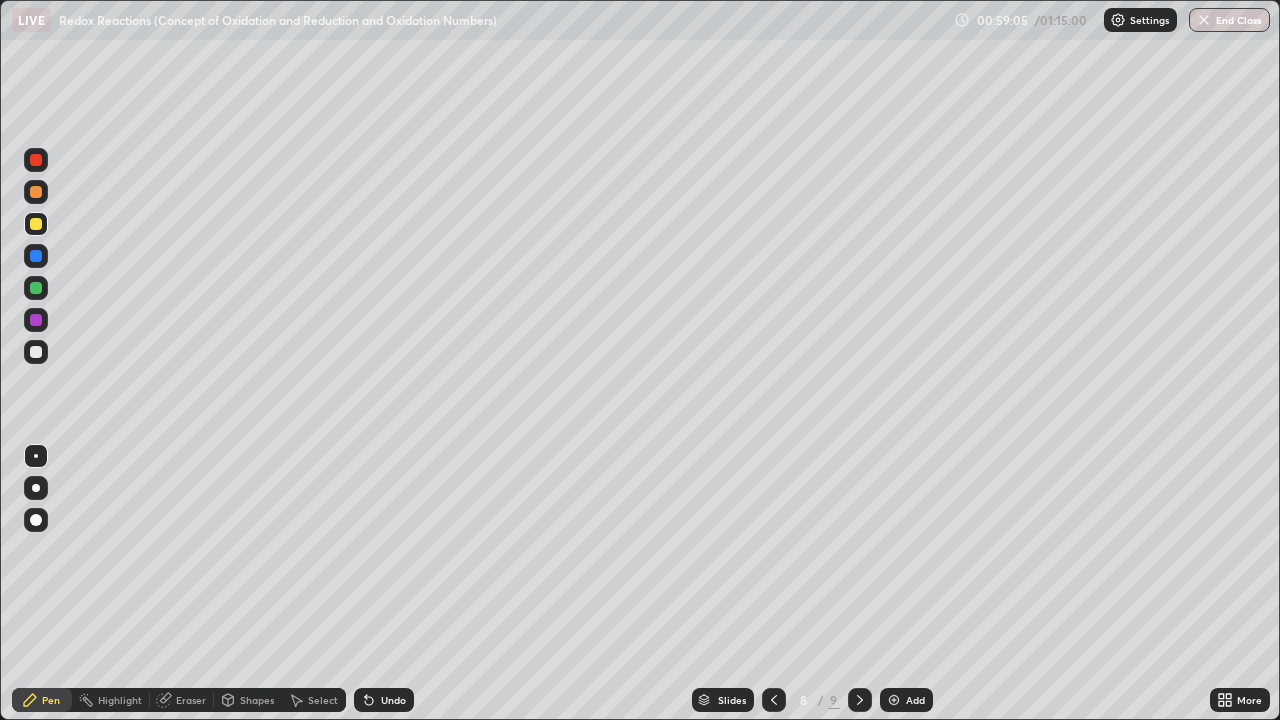 click on "Add" at bounding box center [915, 700] 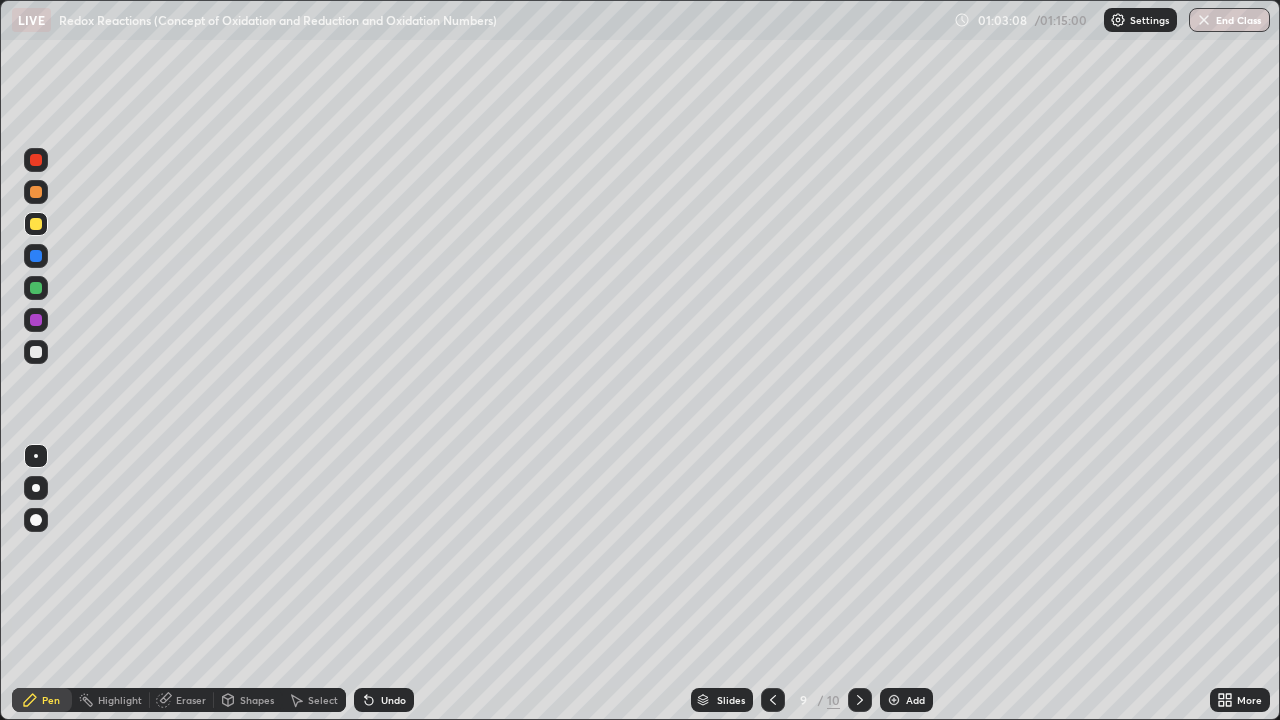scroll, scrollTop: 0, scrollLeft: 0, axis: both 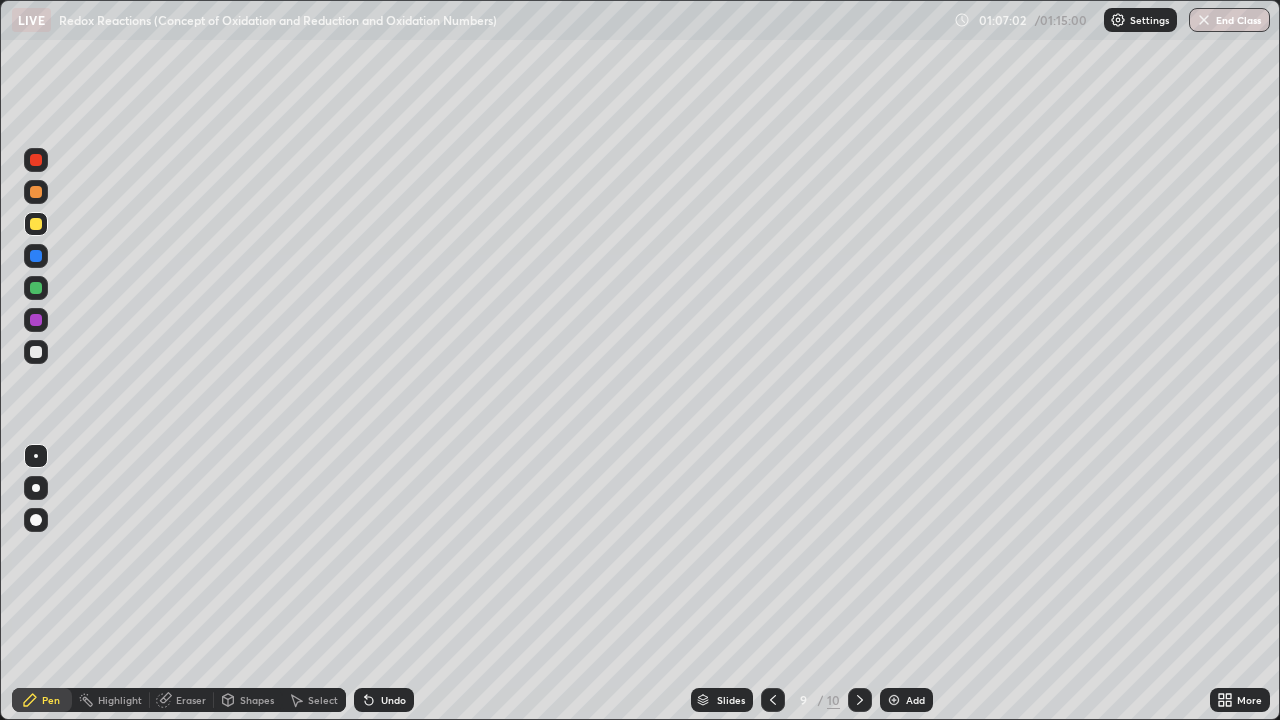 click on "Eraser" at bounding box center [191, 700] 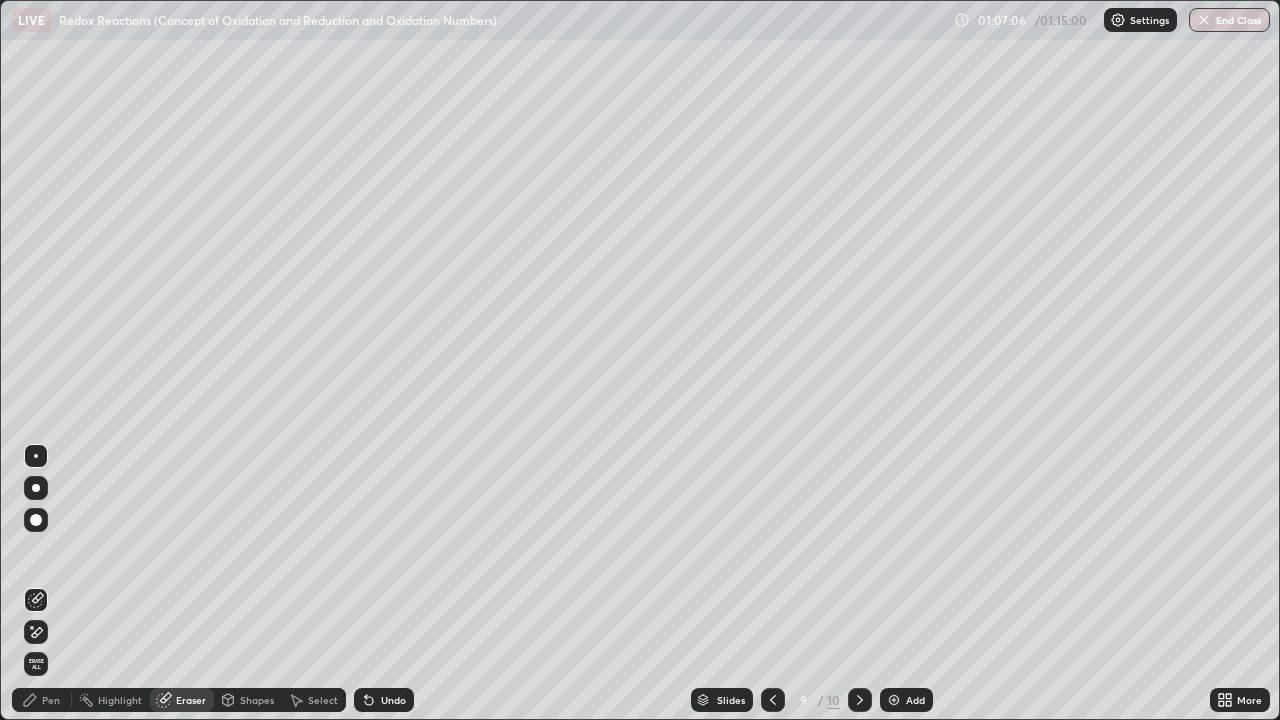 click on "Pen" at bounding box center [42, 700] 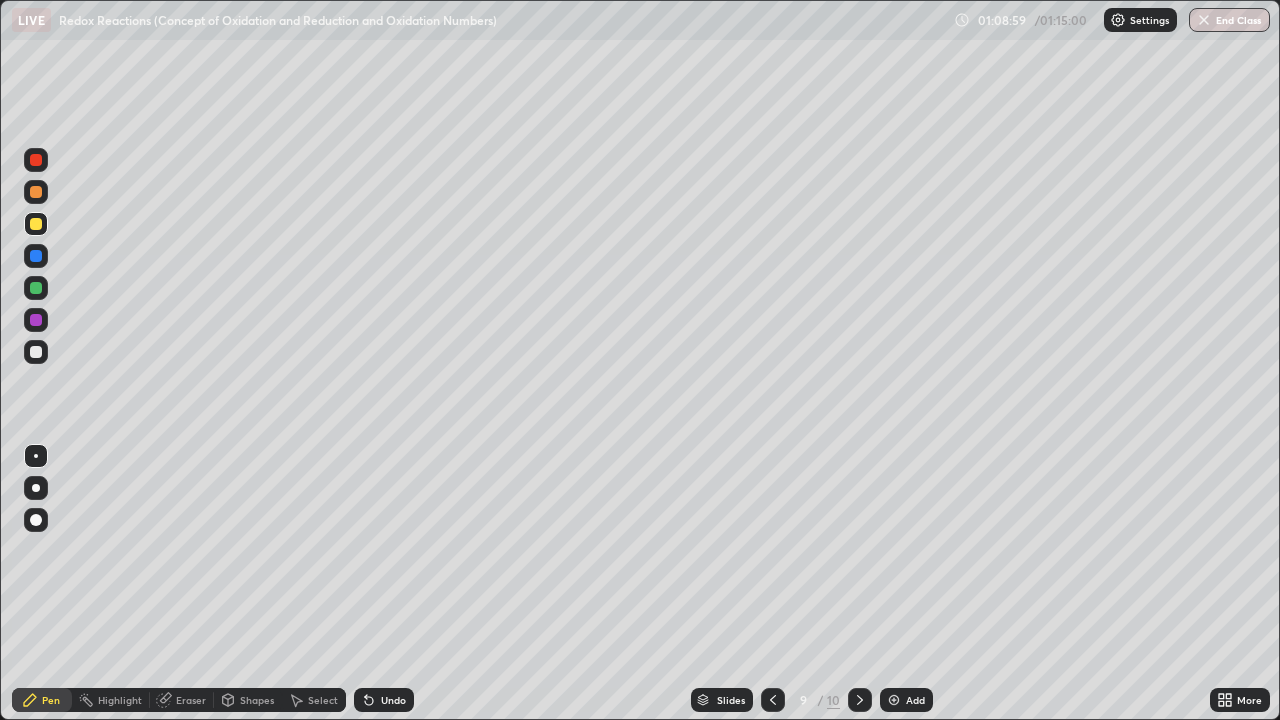 click on "Add" at bounding box center [915, 700] 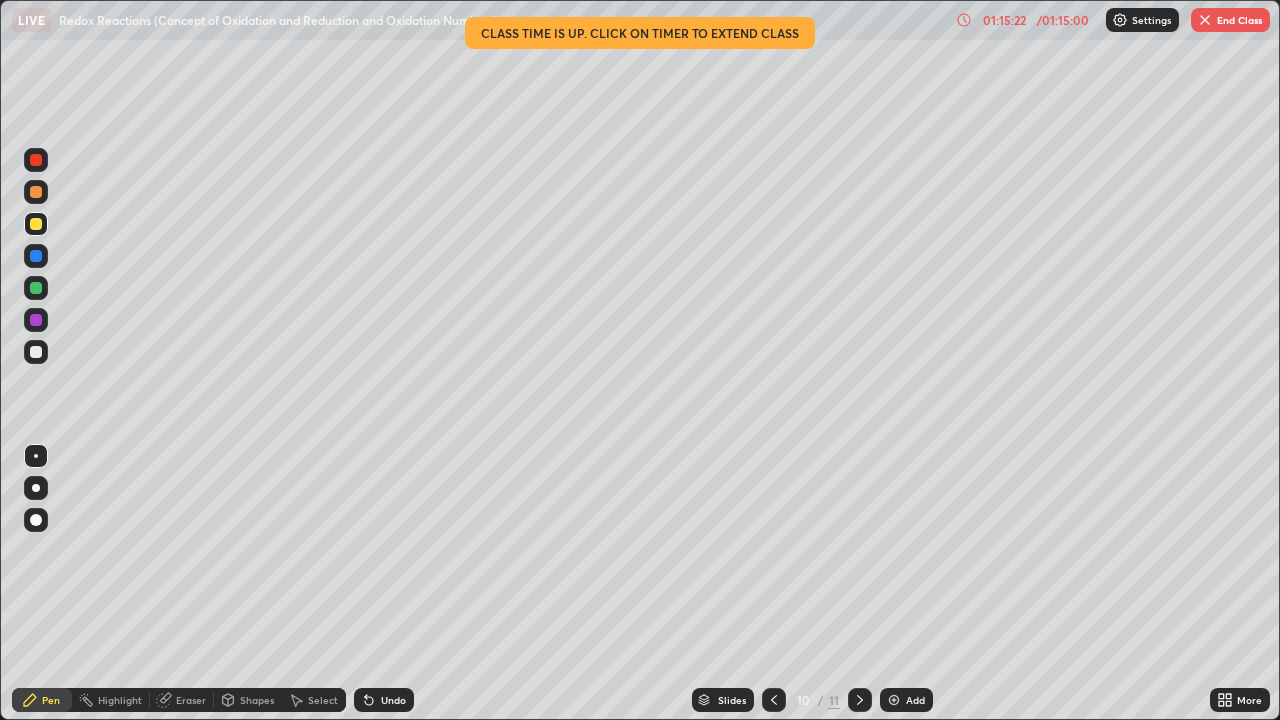 click at bounding box center [894, 700] 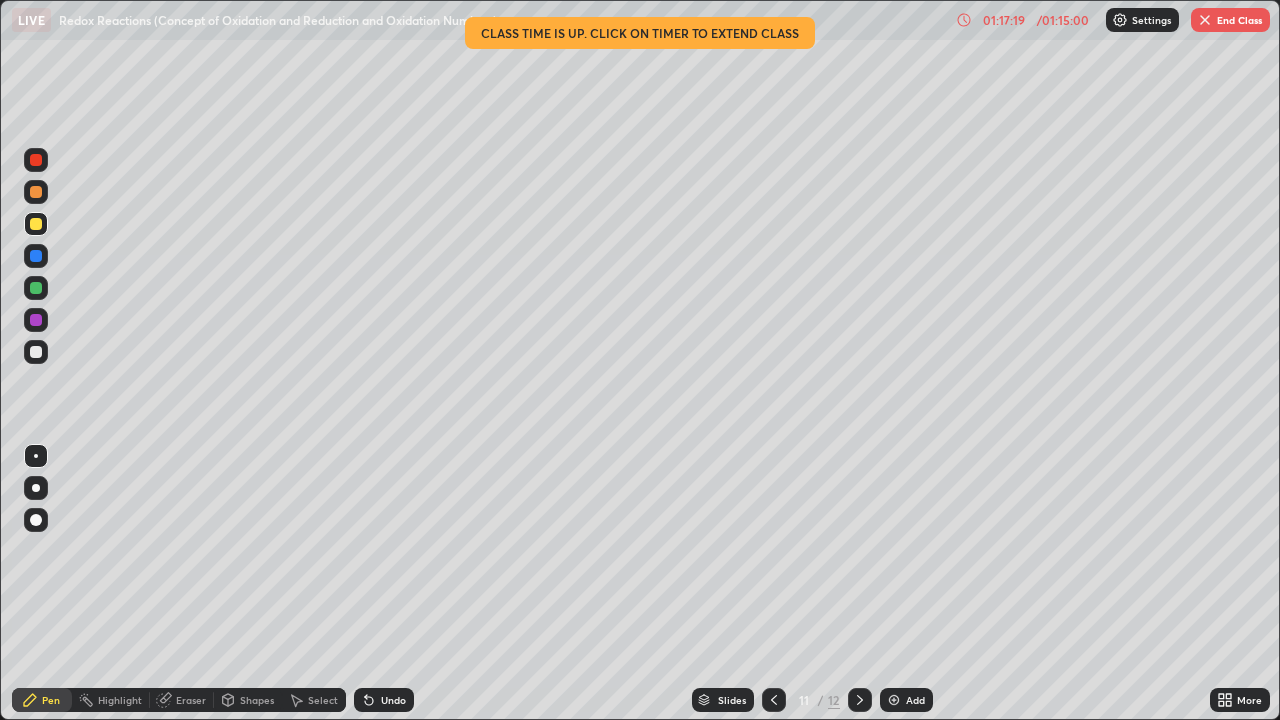 click on "Eraser" at bounding box center (191, 700) 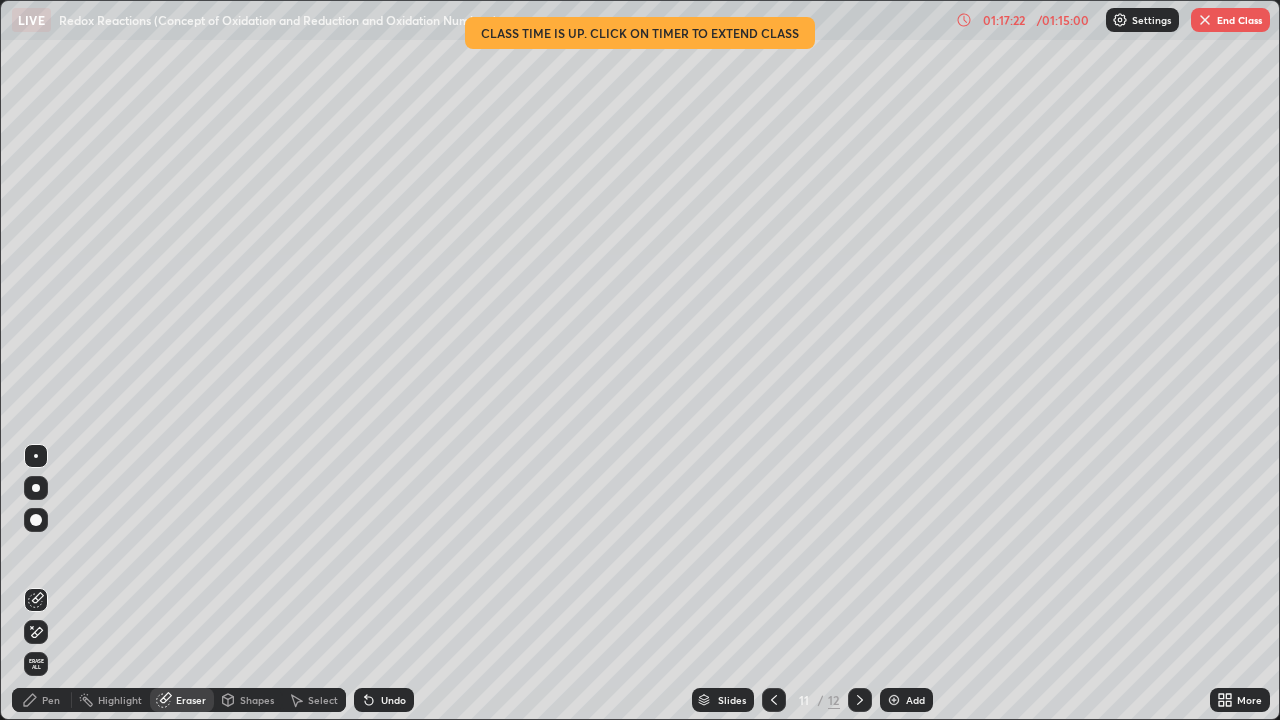 click on "Pen" at bounding box center (51, 700) 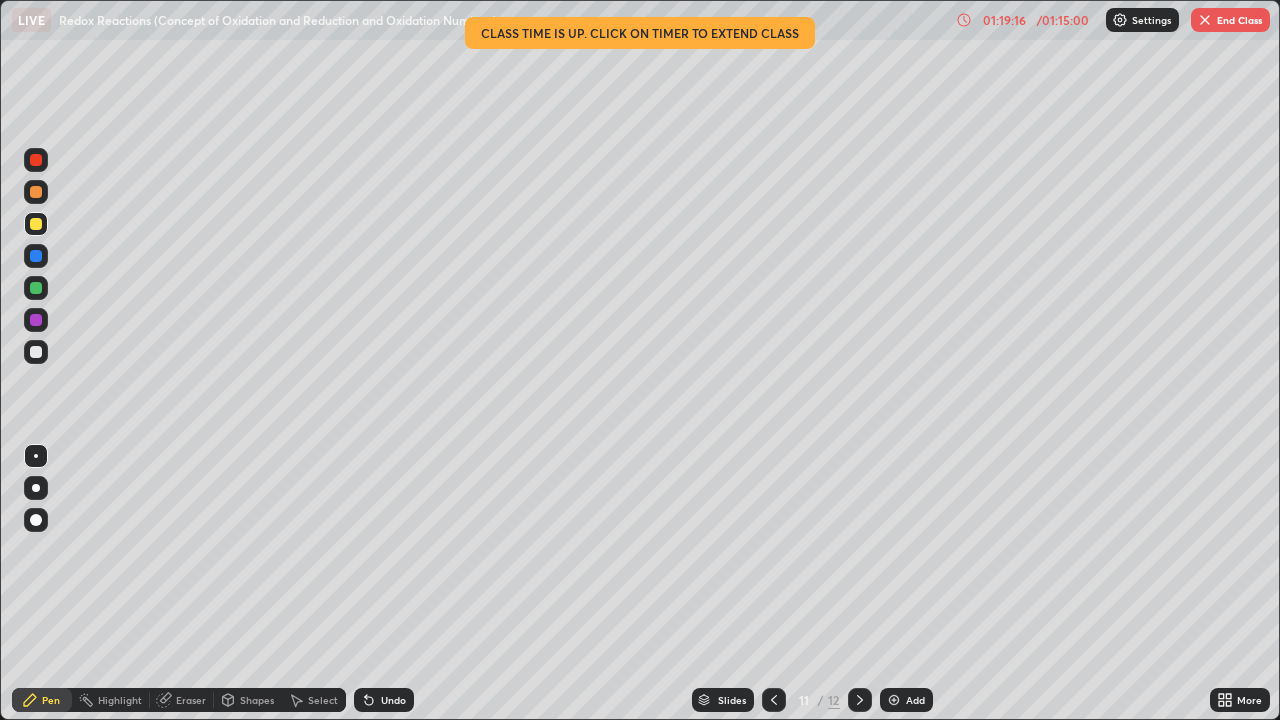 click at bounding box center (1205, 20) 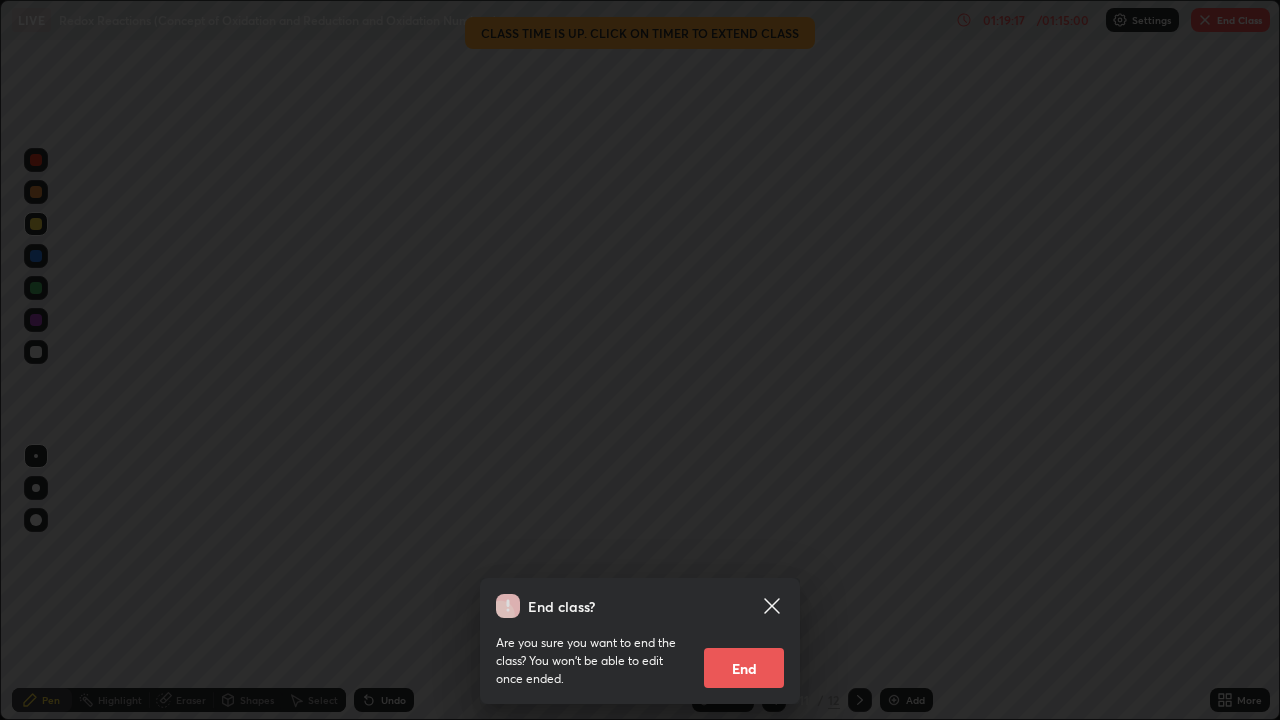 click on "End" at bounding box center (744, 668) 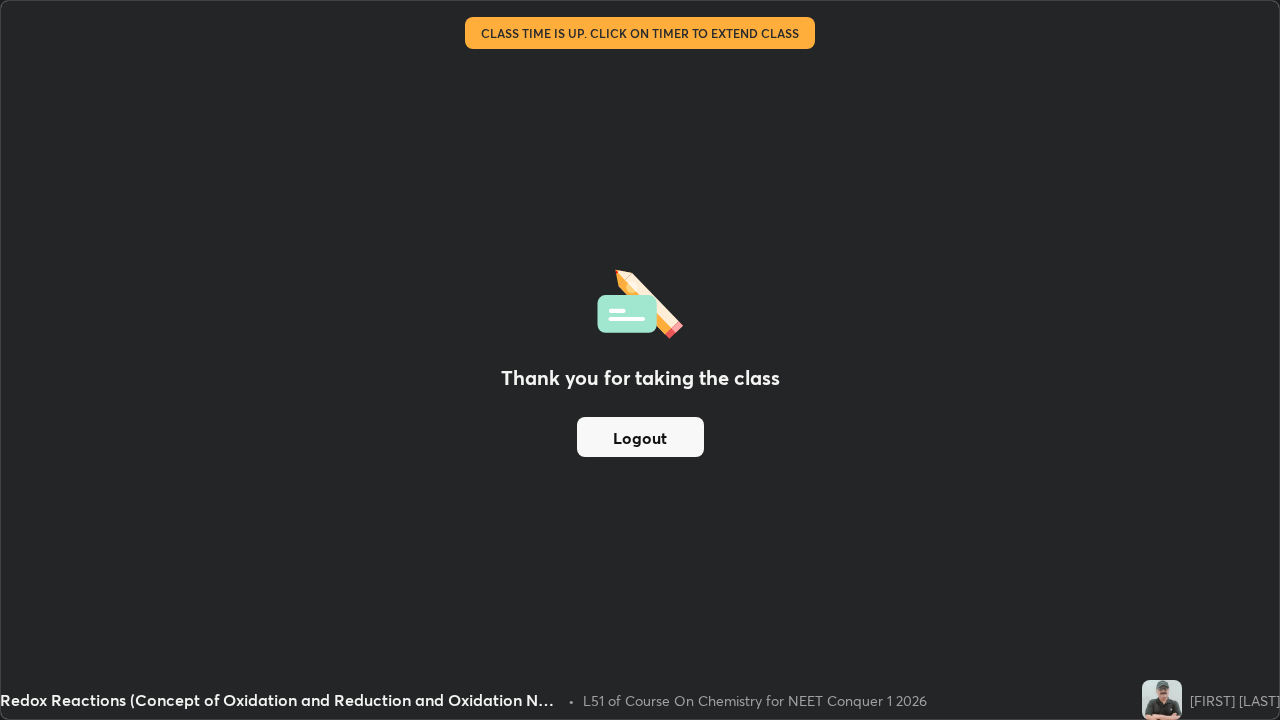 click on "Logout" at bounding box center [640, 437] 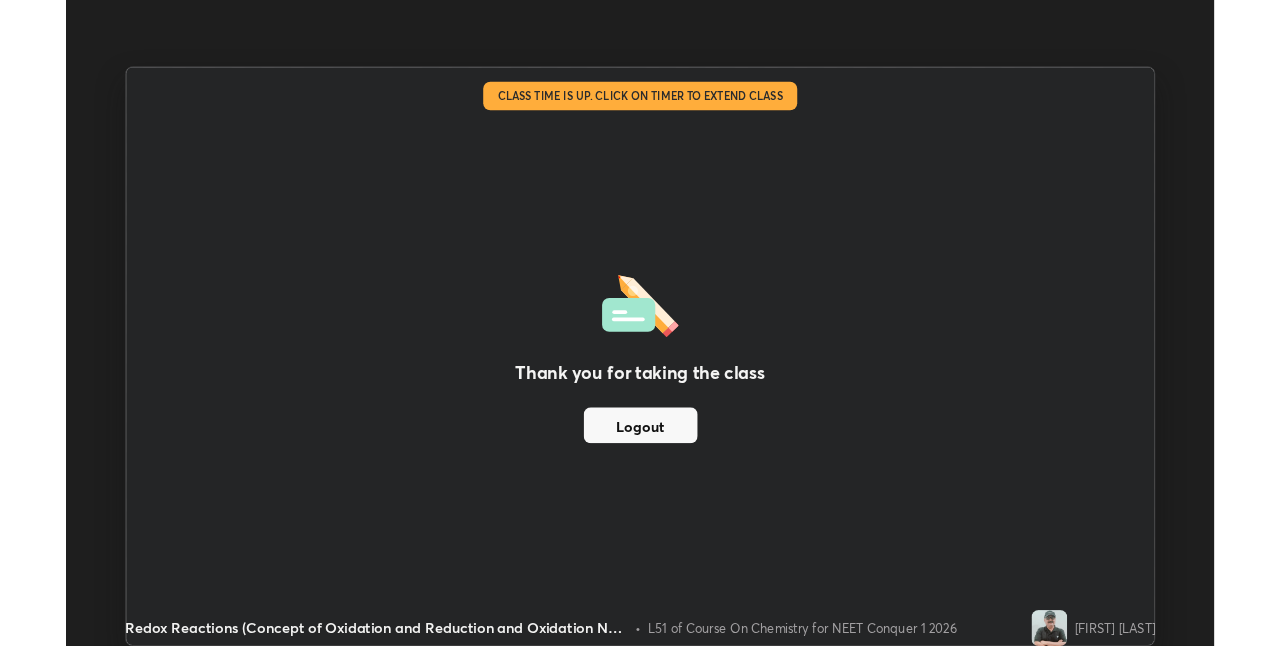scroll, scrollTop: 646, scrollLeft: 1280, axis: both 